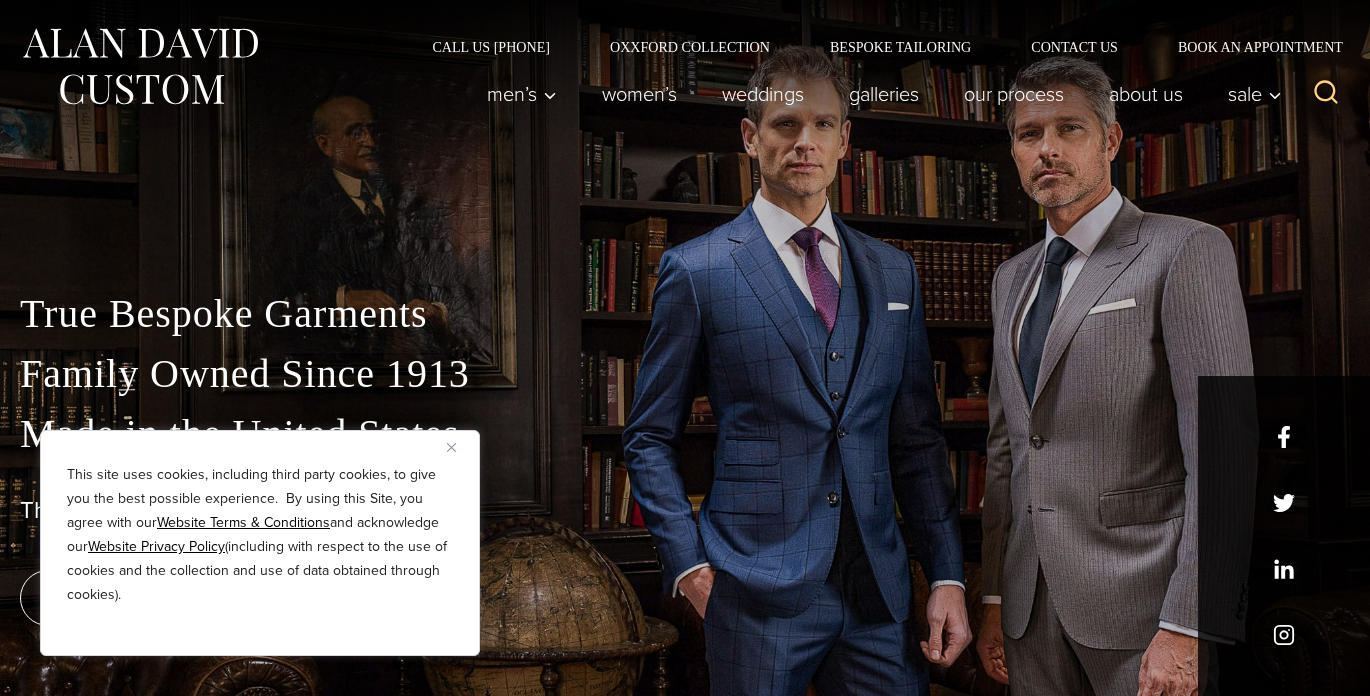 scroll, scrollTop: 0, scrollLeft: 0, axis: both 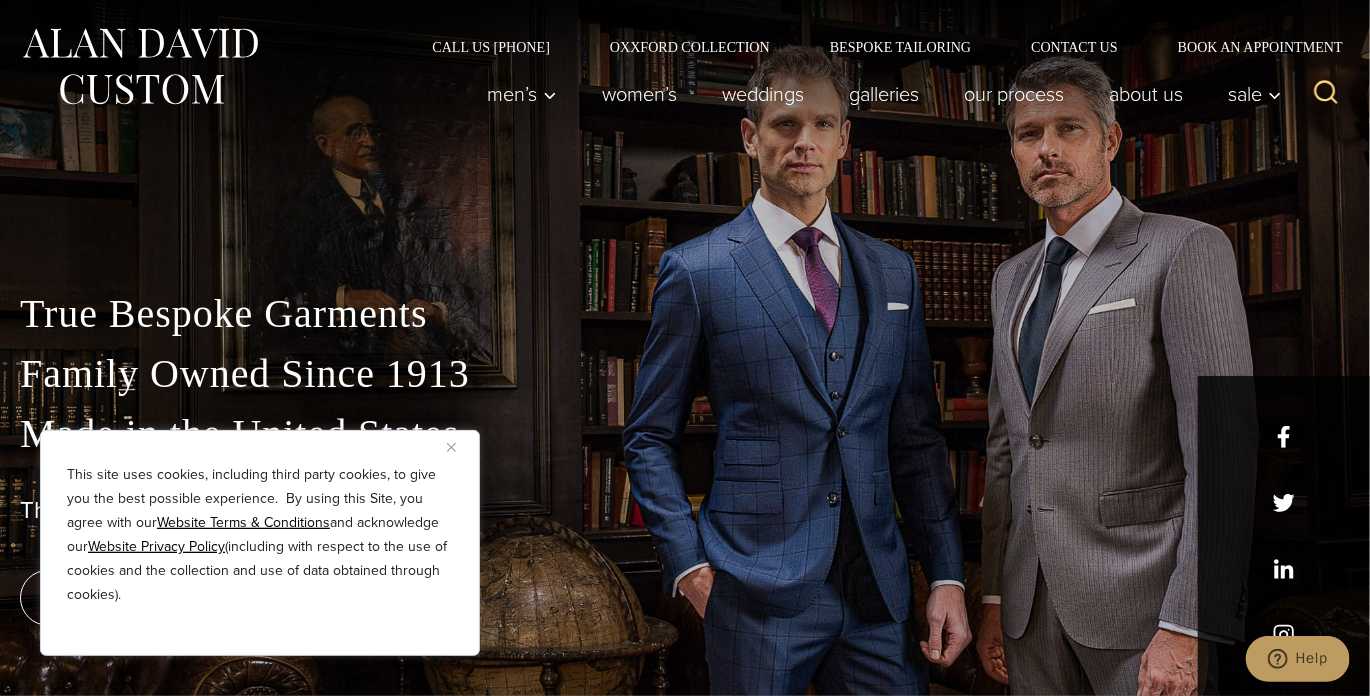 click at bounding box center (451, 447) 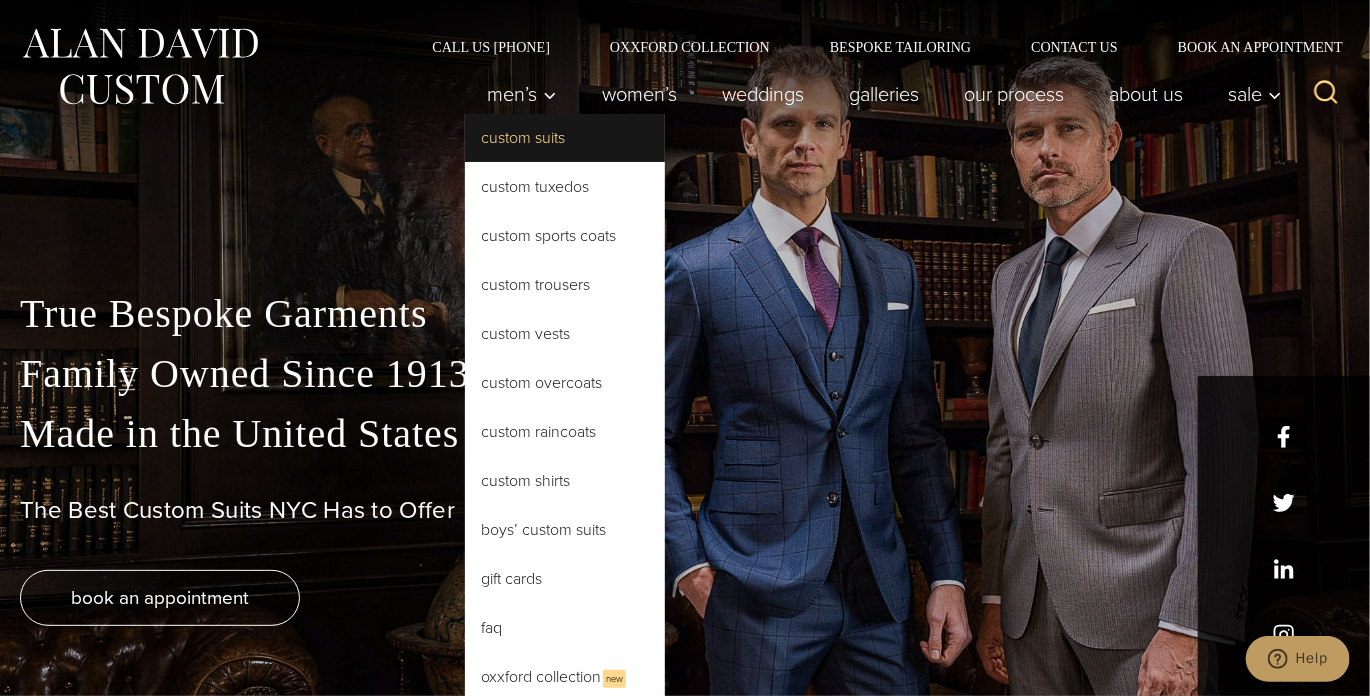 click on "Custom Suits" at bounding box center (565, 138) 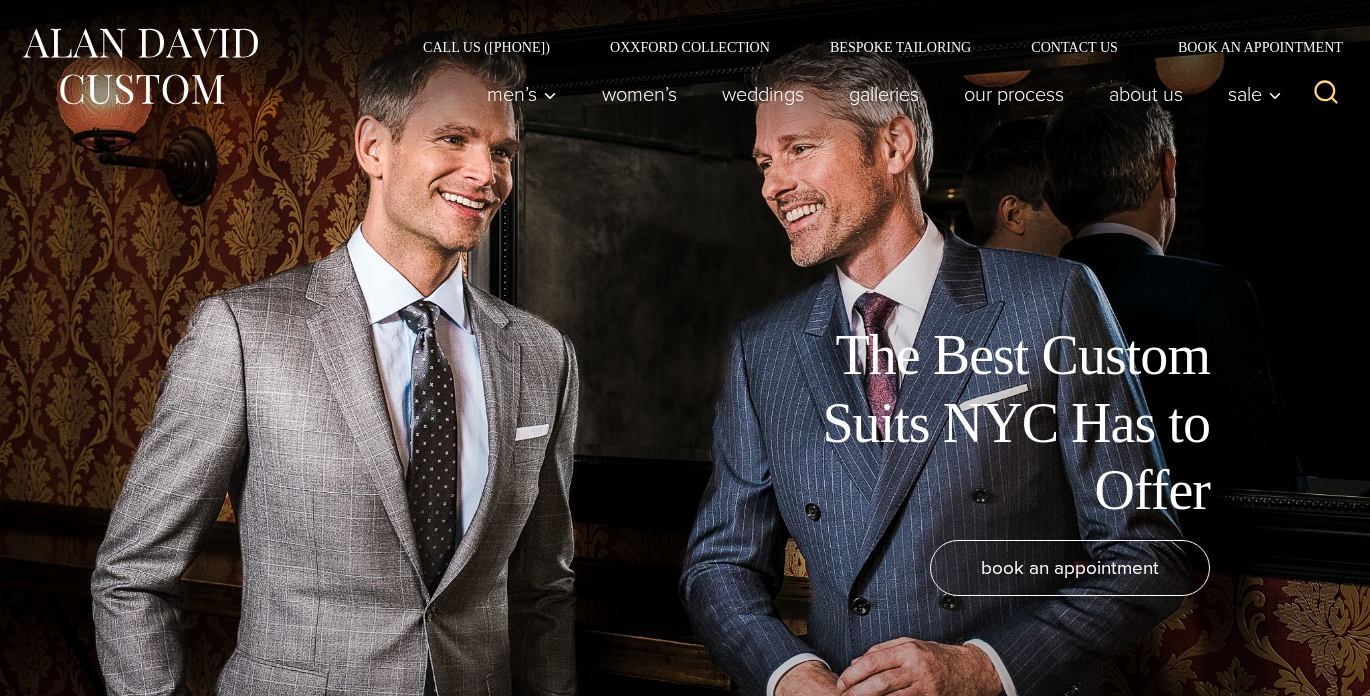 scroll, scrollTop: 0, scrollLeft: 0, axis: both 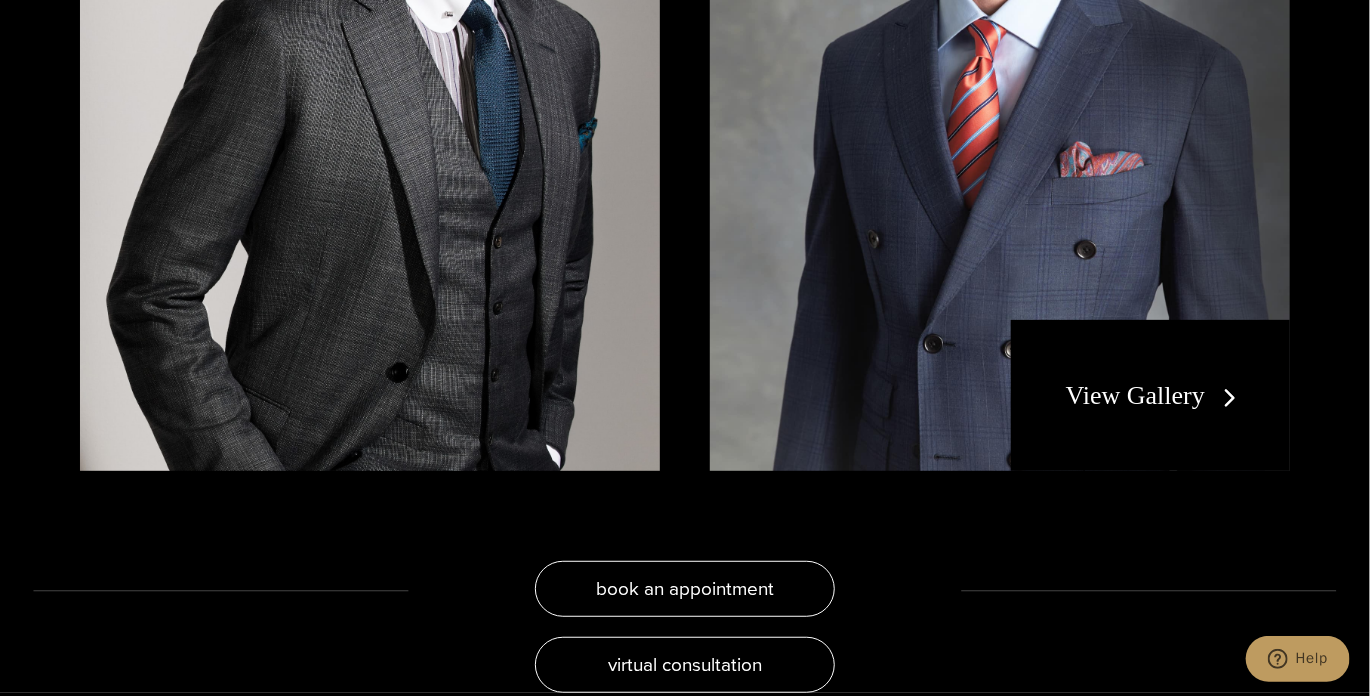 click on "View Gallery" at bounding box center [1155, 395] 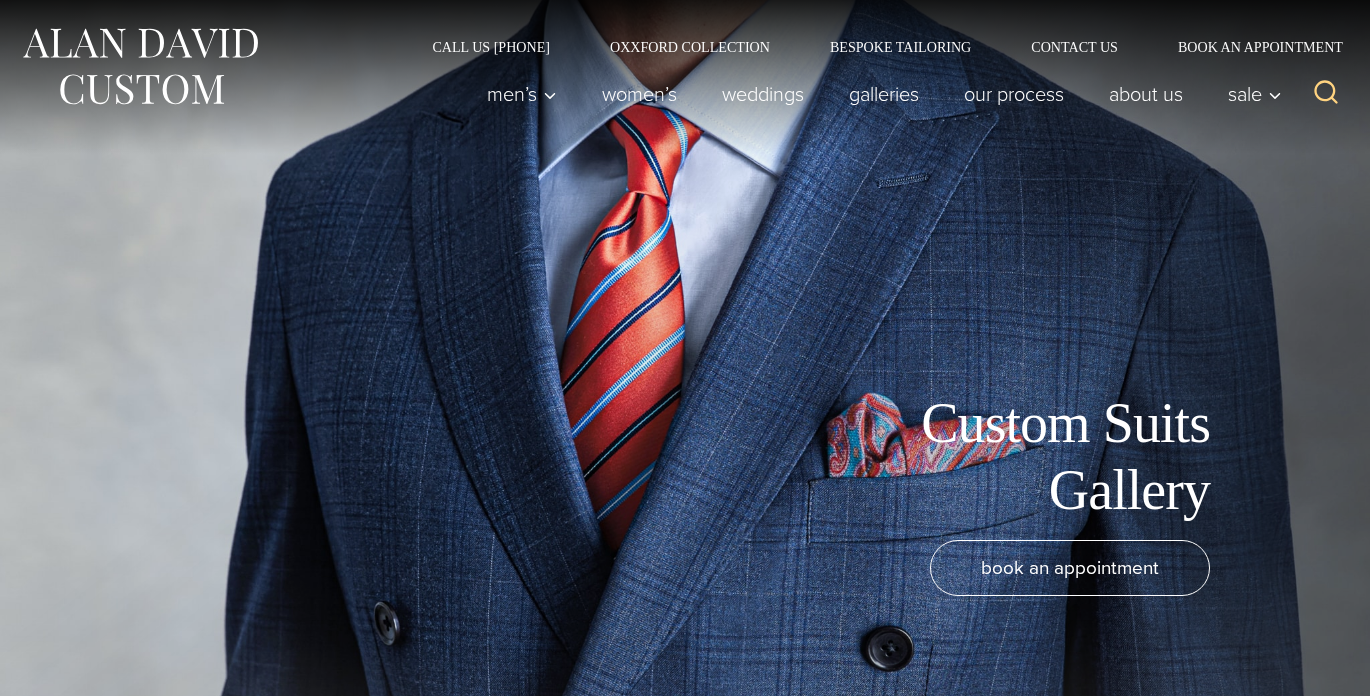 scroll, scrollTop: 0, scrollLeft: 0, axis: both 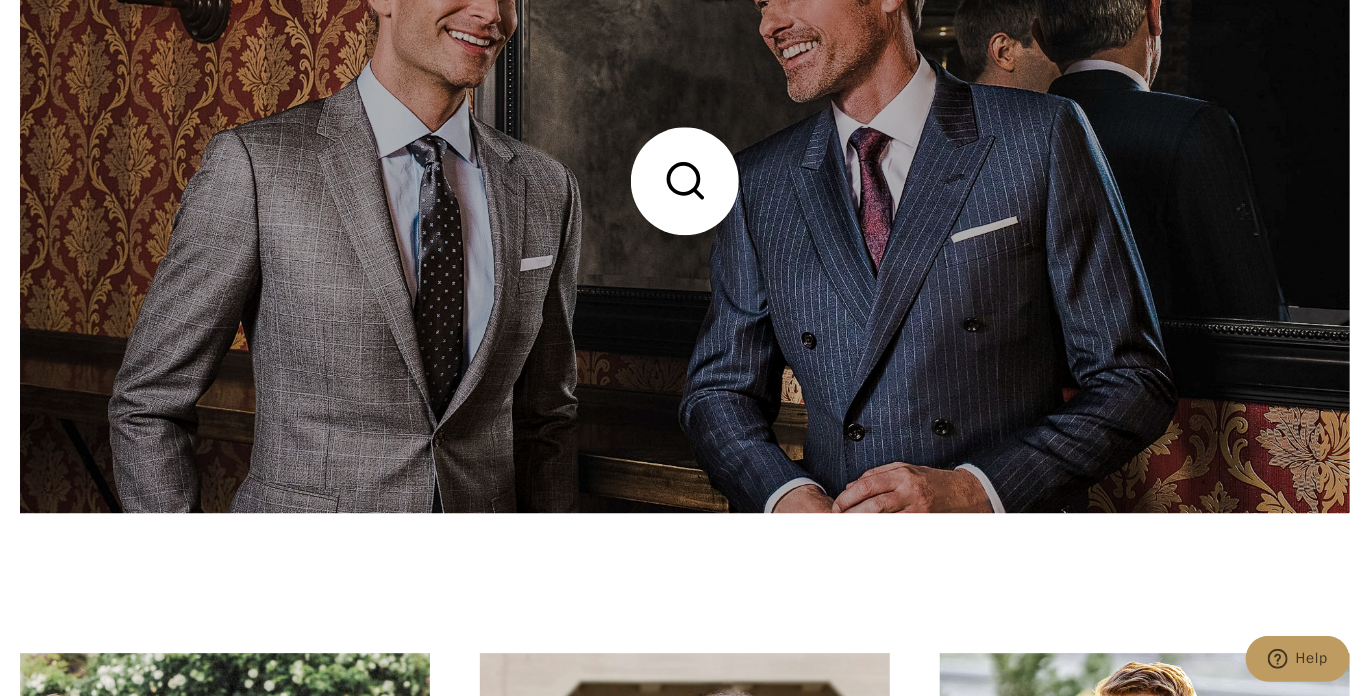 click at bounding box center [685, 180] 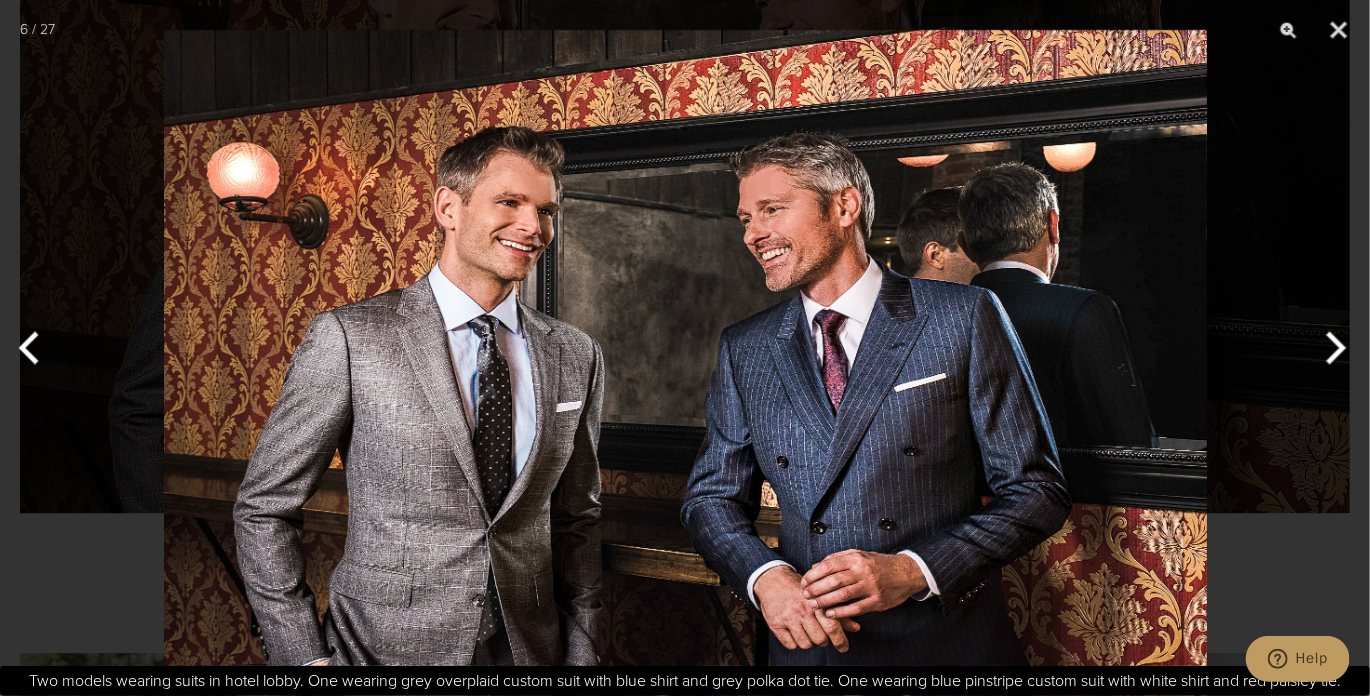 click at bounding box center (685, 348) 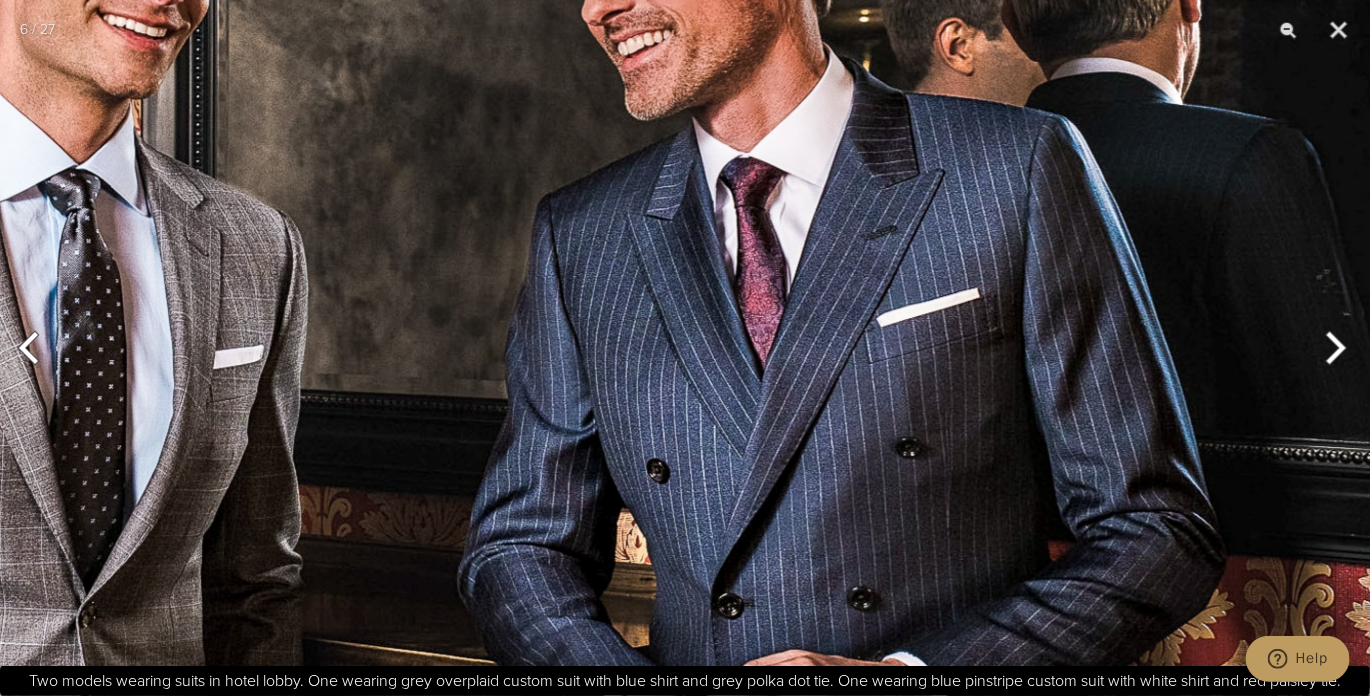click at bounding box center [1332, 348] 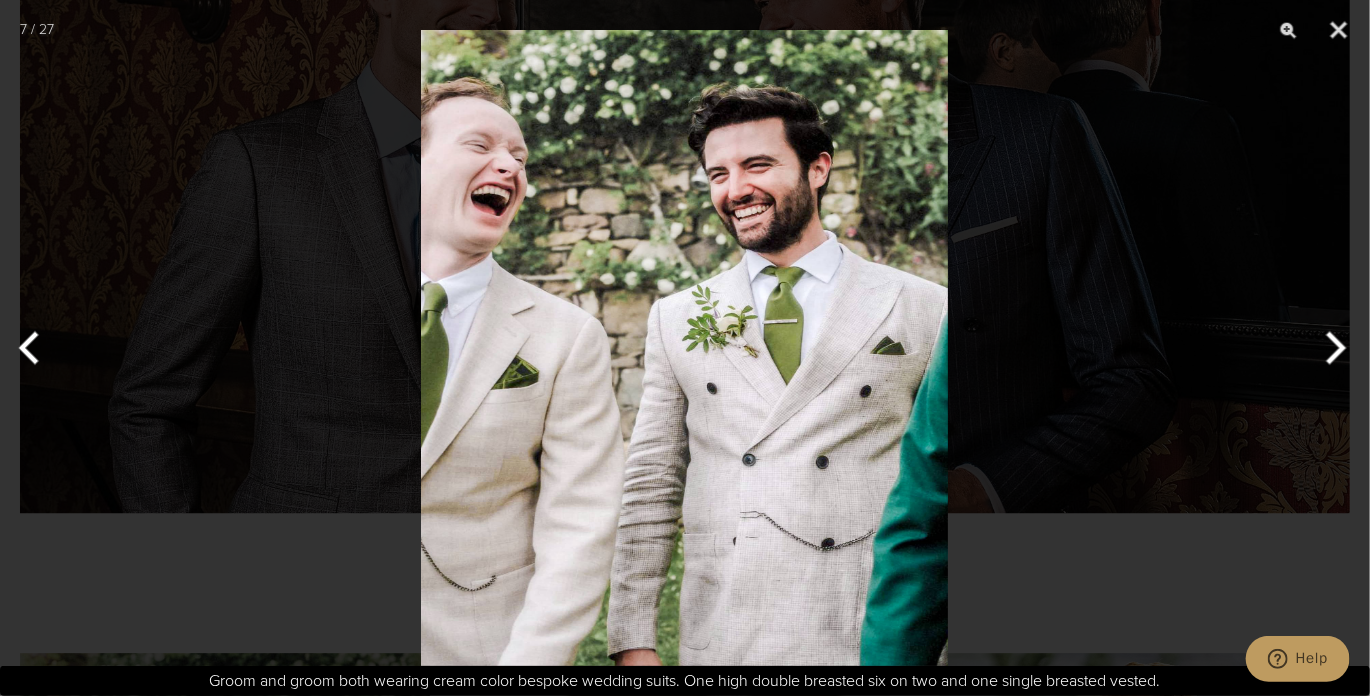 click at bounding box center (1332, 348) 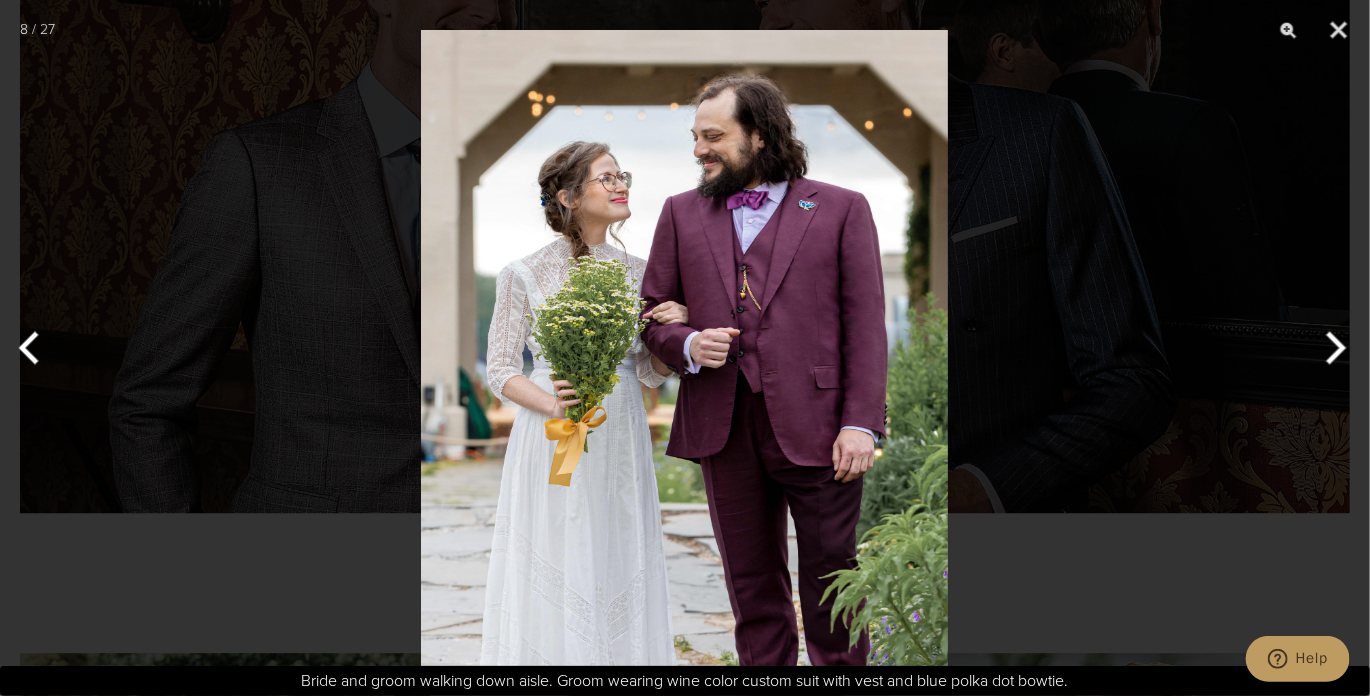click at bounding box center [1332, 348] 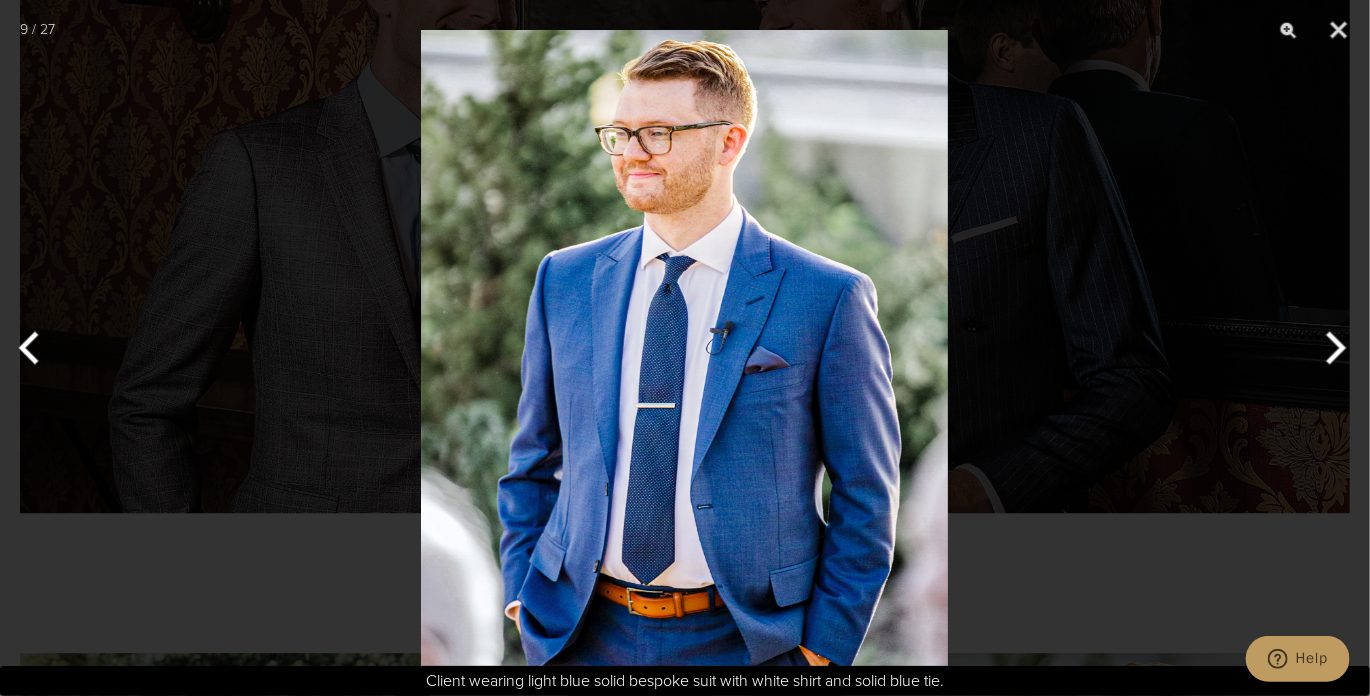 click at bounding box center (1332, 348) 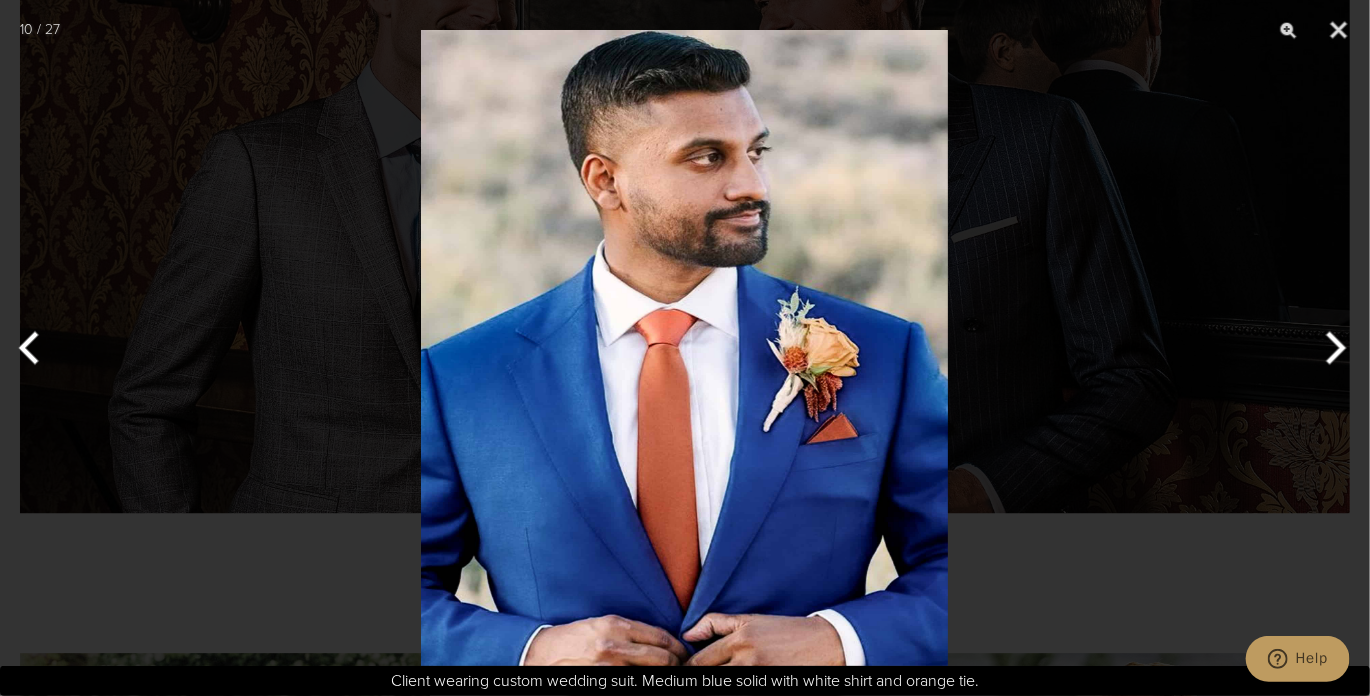 click at bounding box center (1332, 348) 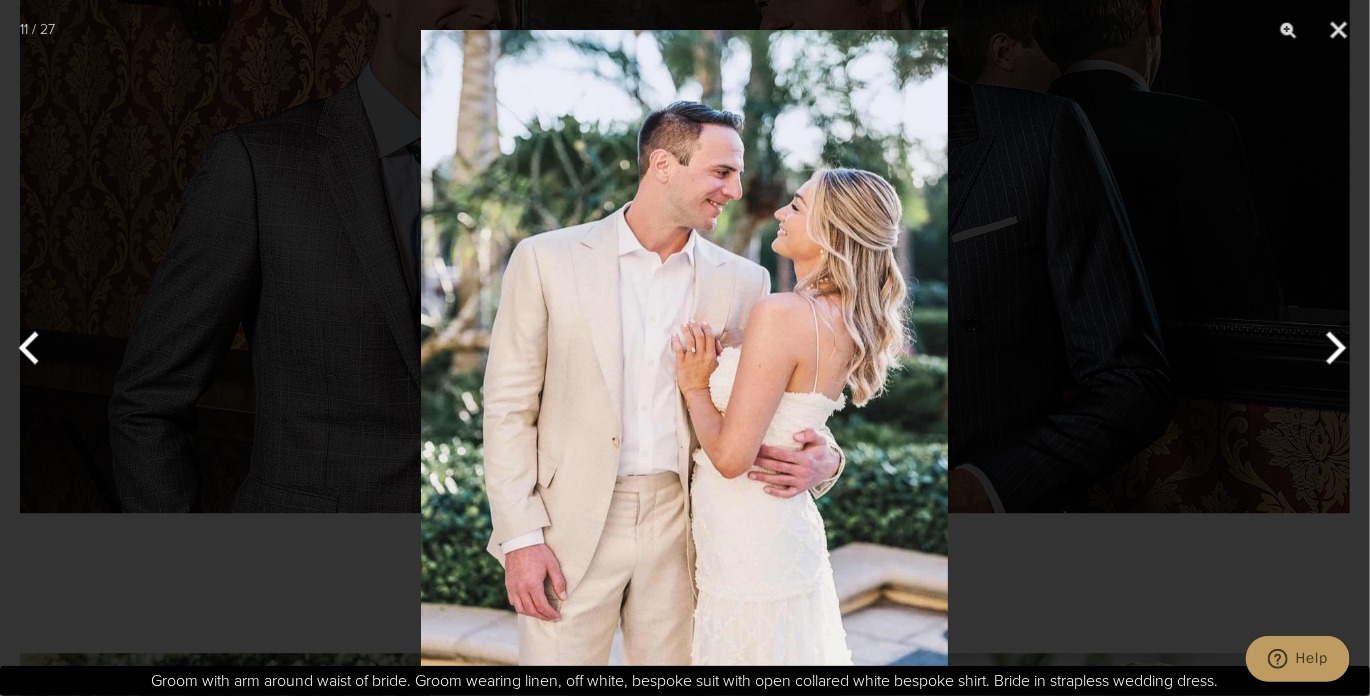 click at bounding box center (1332, 348) 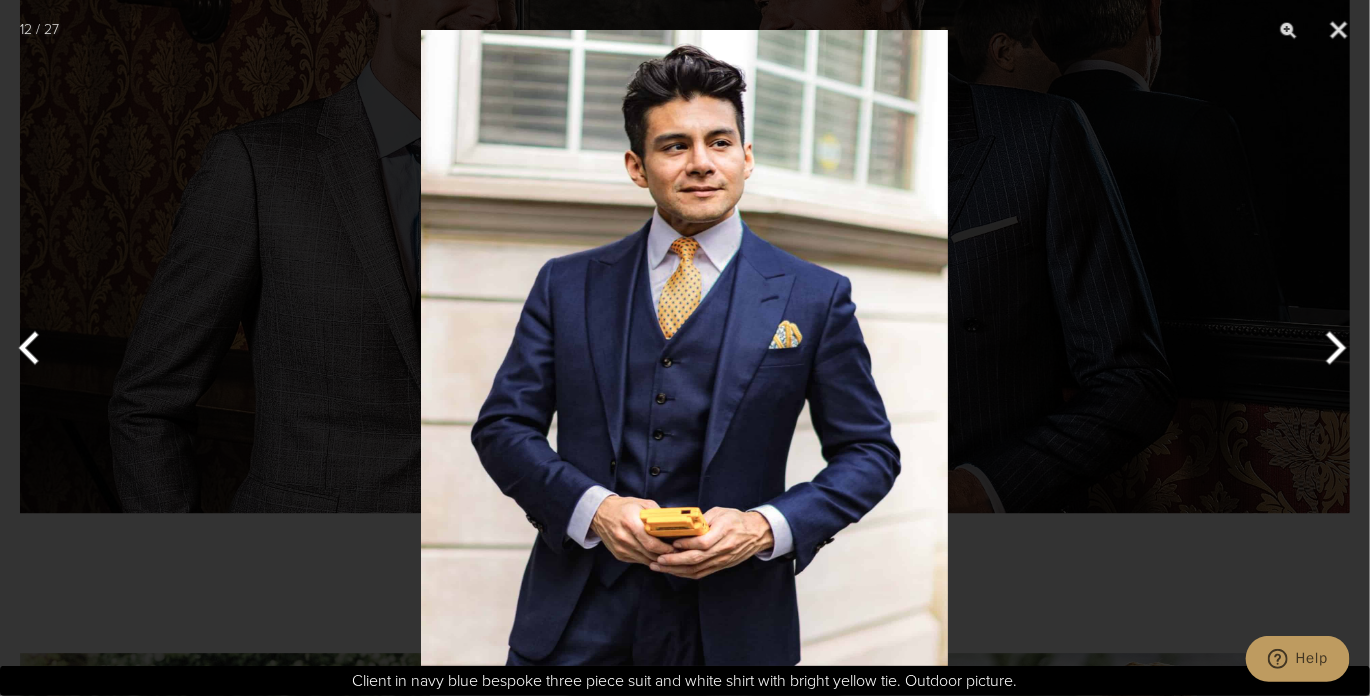 click at bounding box center [1332, 348] 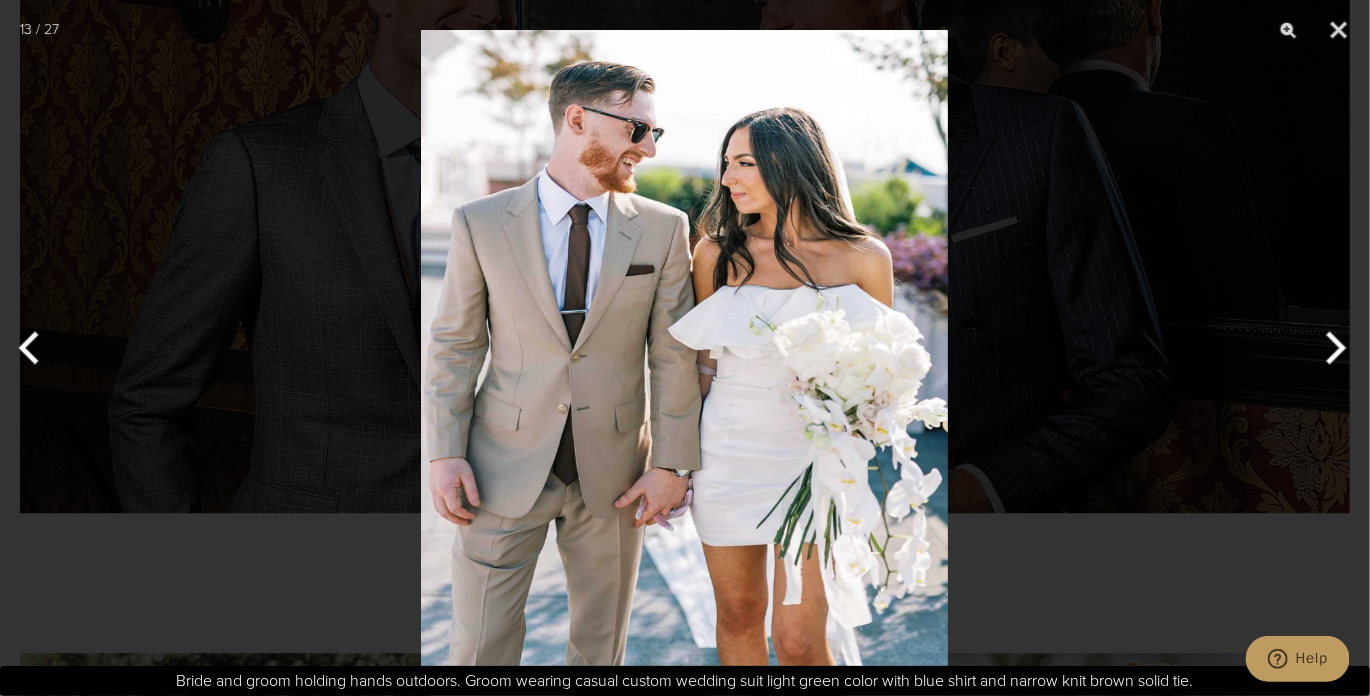 click at bounding box center (1332, 348) 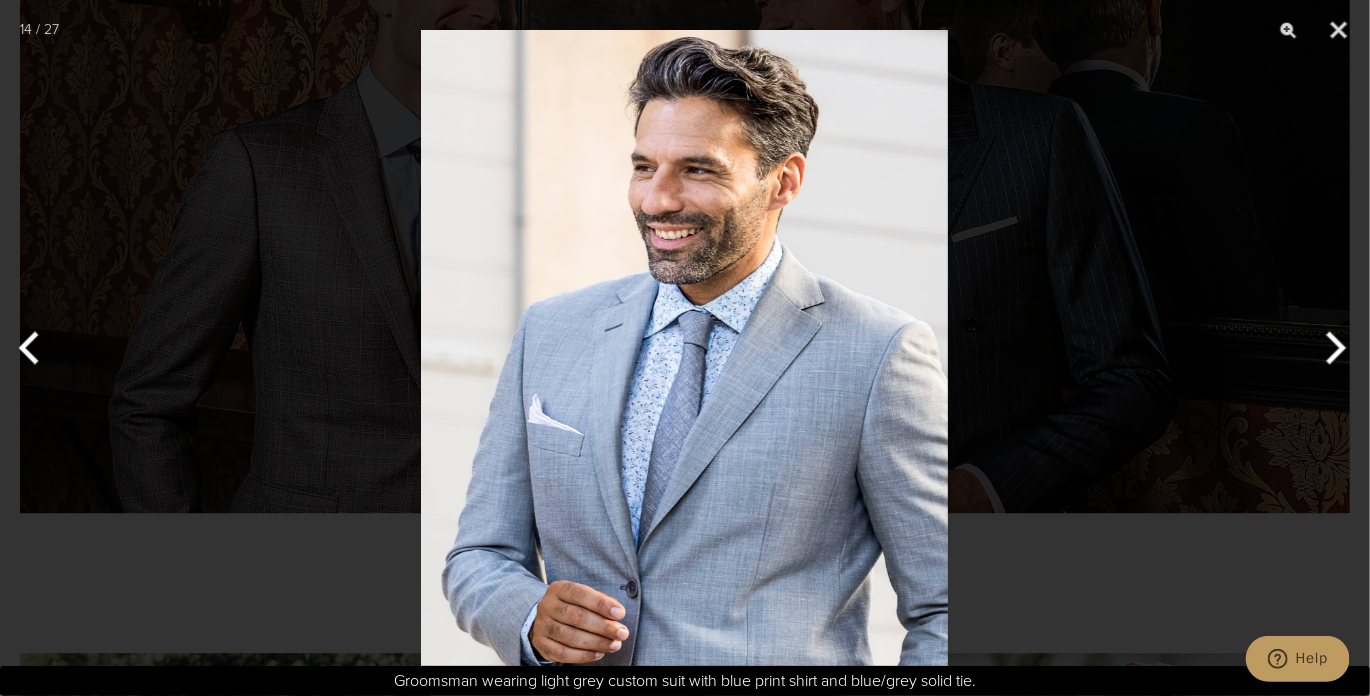 click at bounding box center (1332, 348) 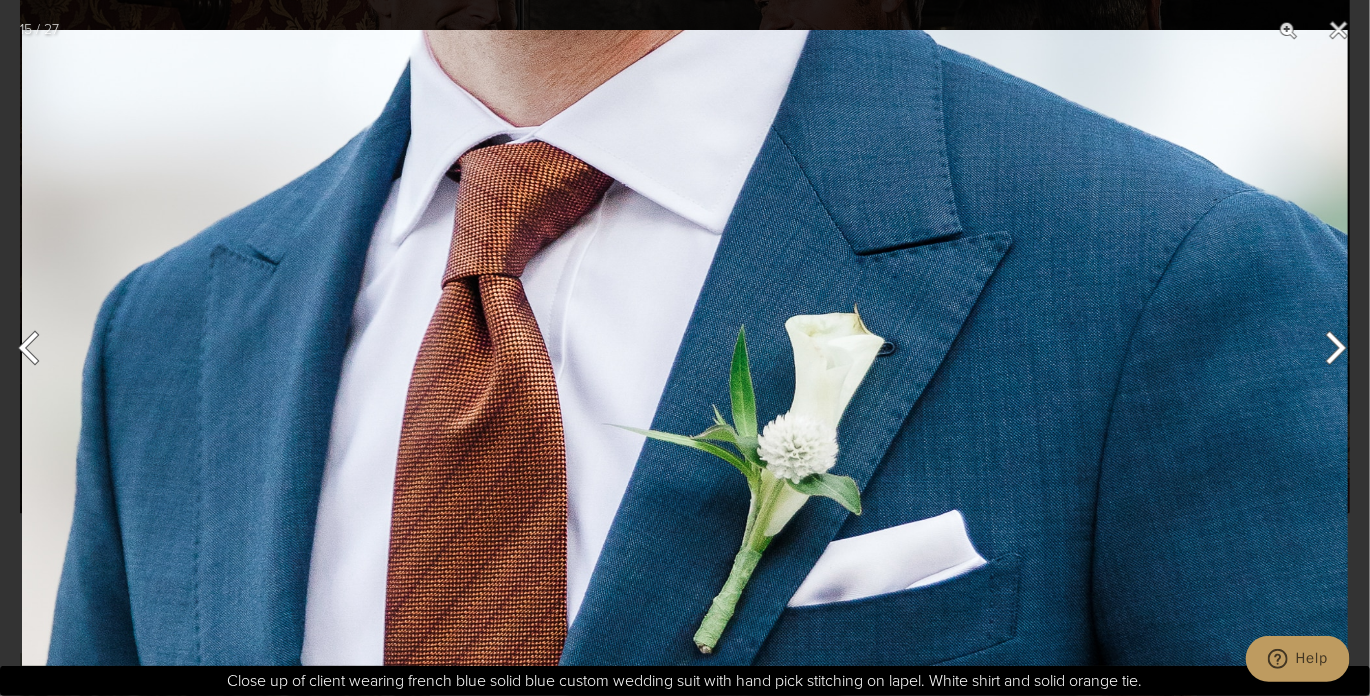 click at bounding box center [1332, 348] 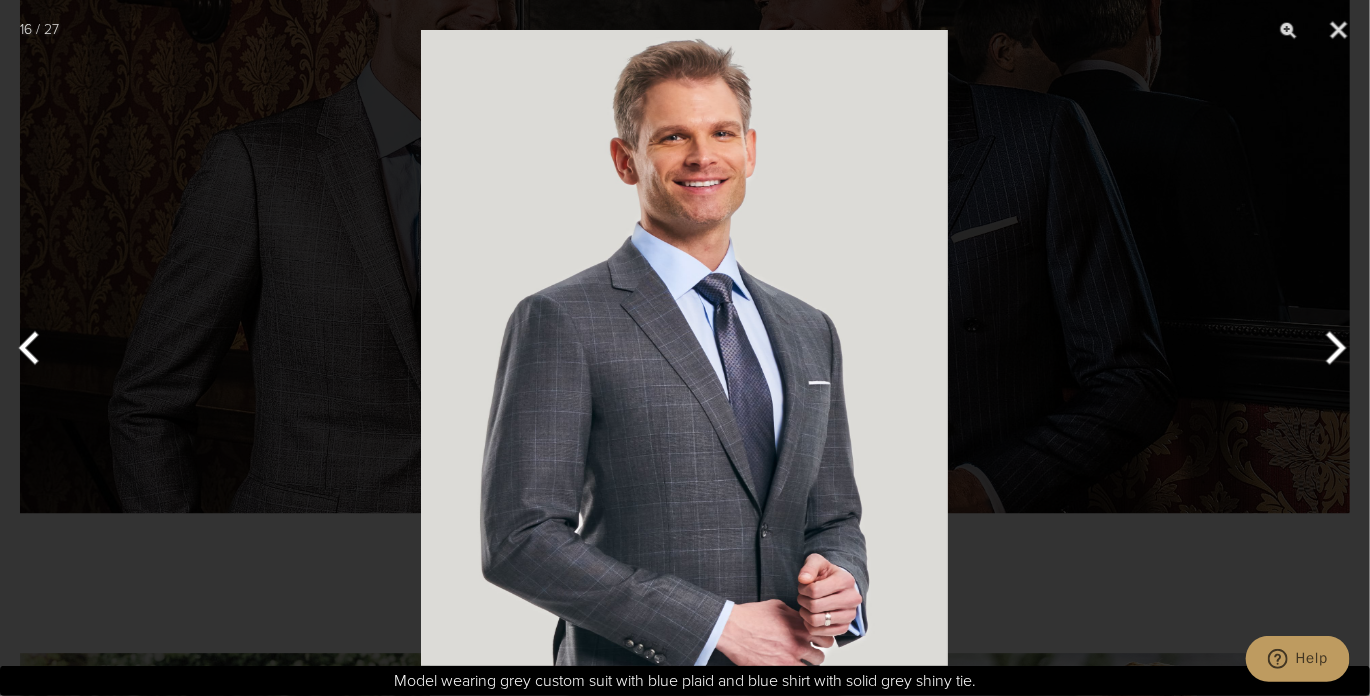 click at bounding box center [1332, 348] 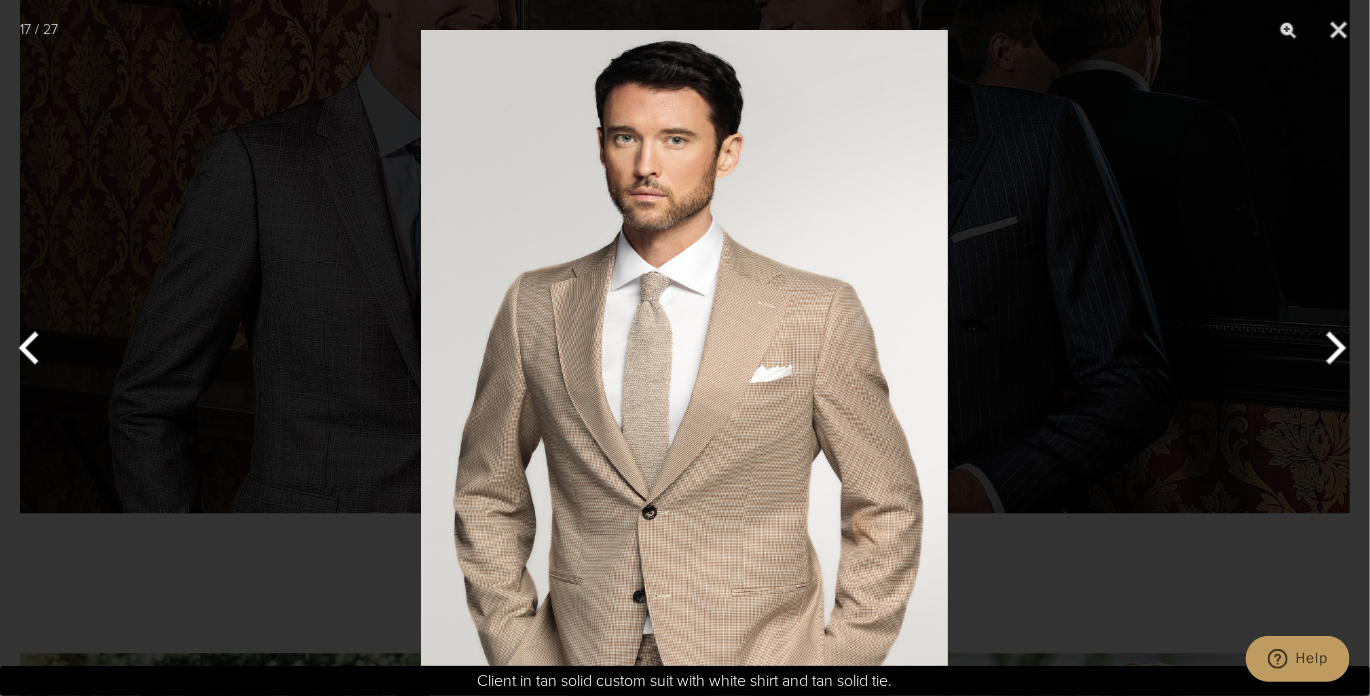 click at bounding box center [1332, 348] 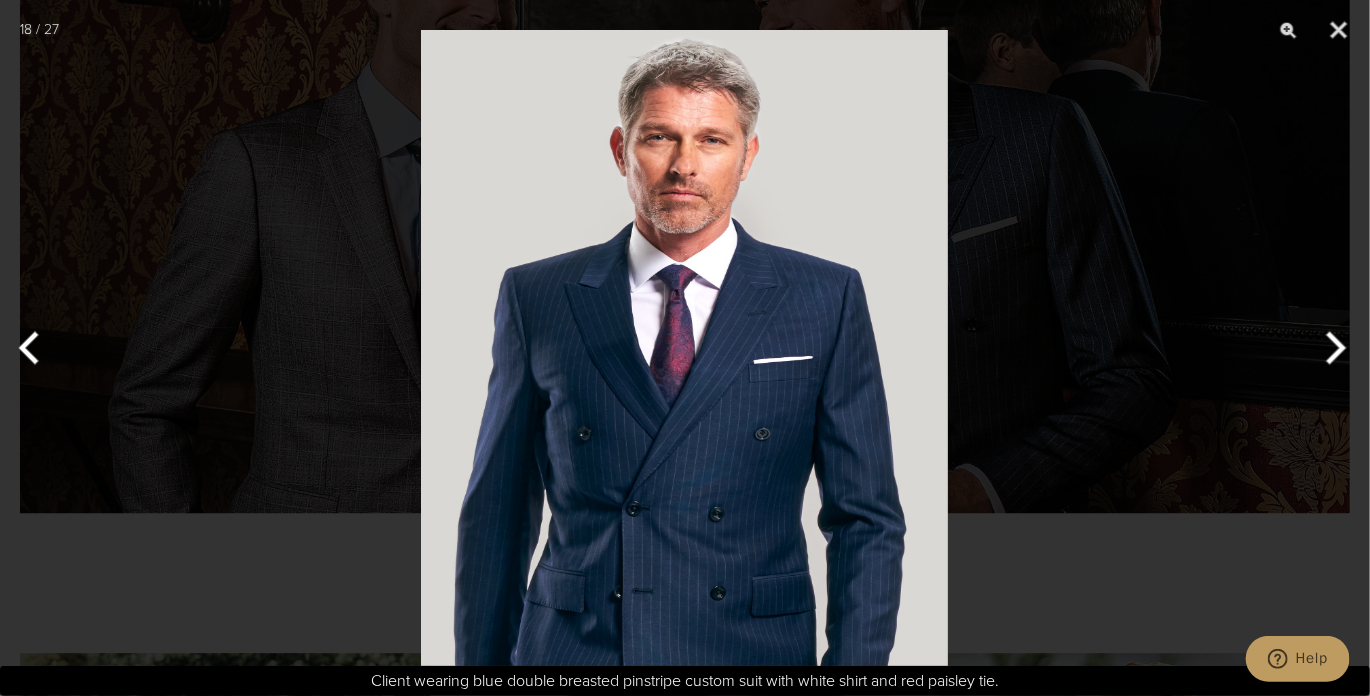 click at bounding box center (1332, 348) 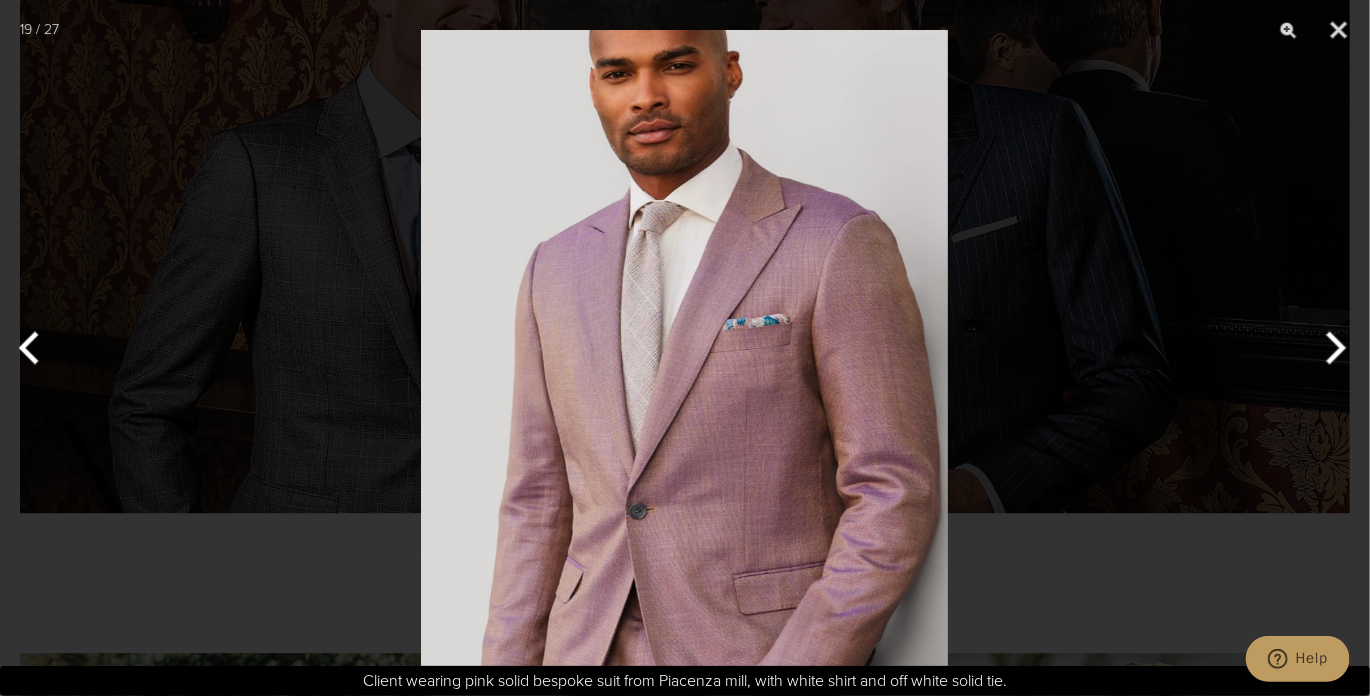 click at bounding box center (1332, 348) 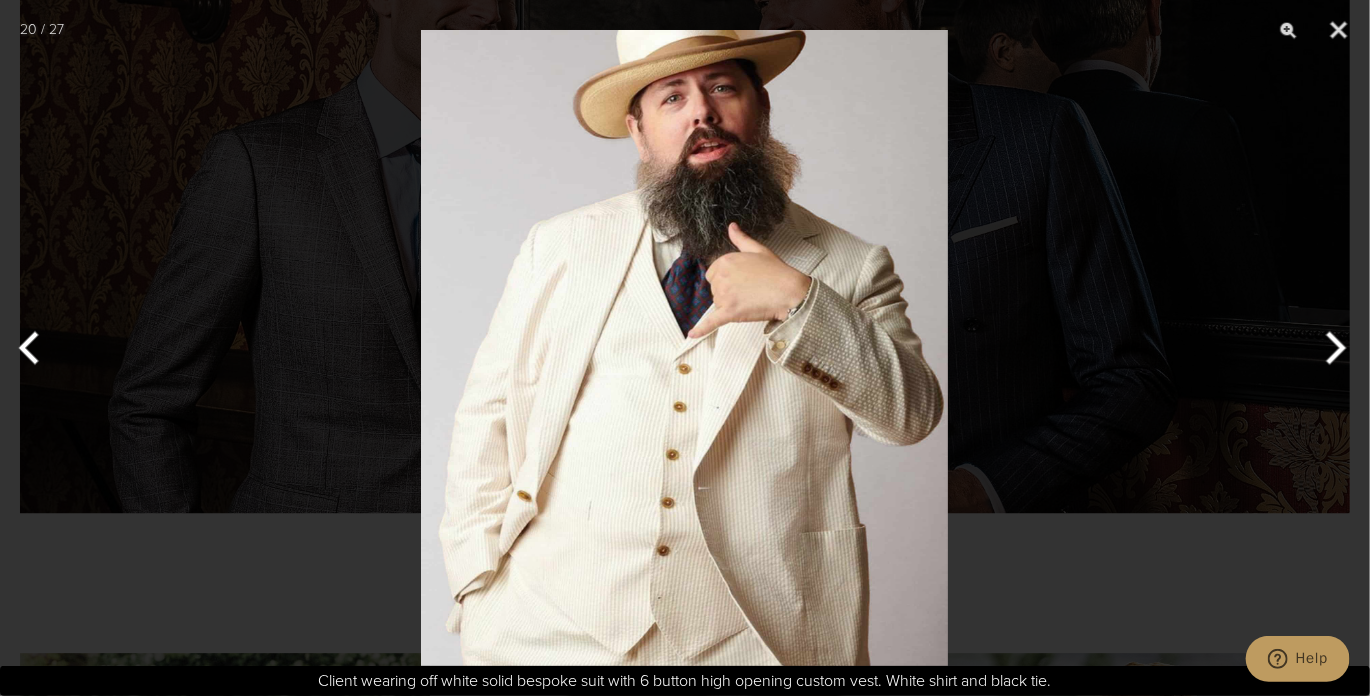 click at bounding box center (1332, 348) 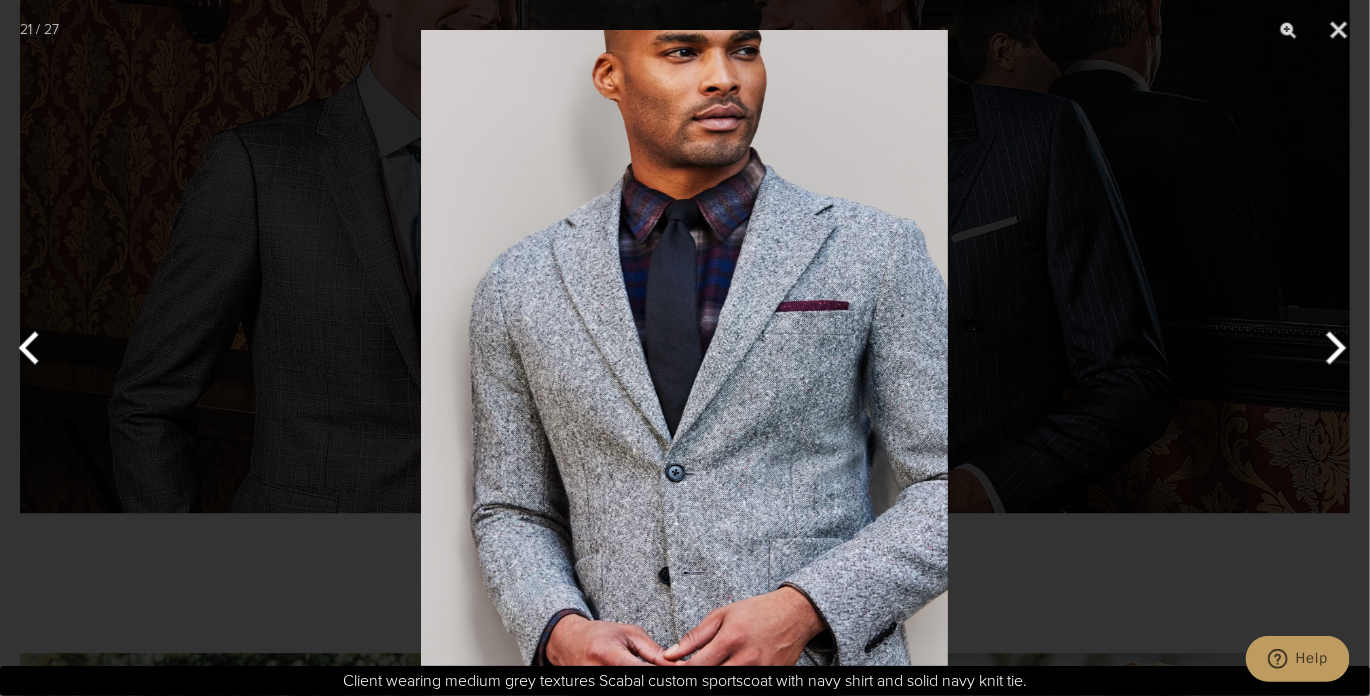 click at bounding box center [1332, 348] 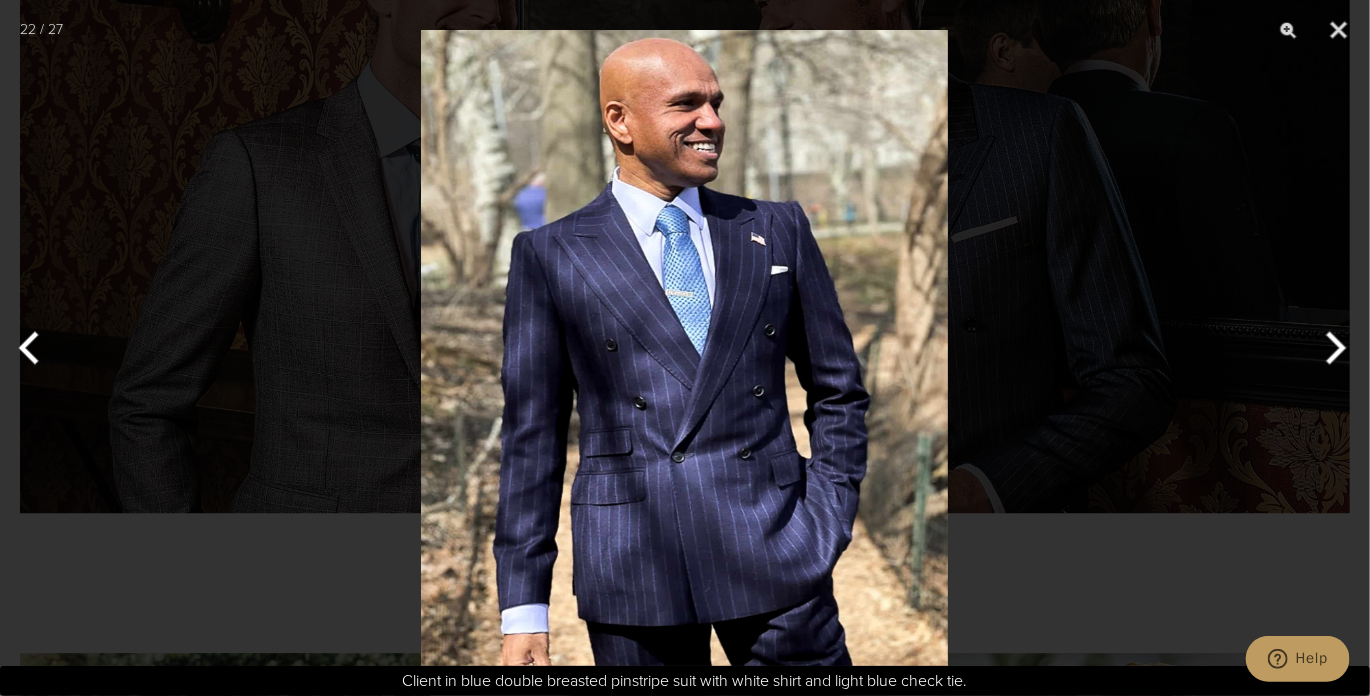 click at bounding box center (1332, 348) 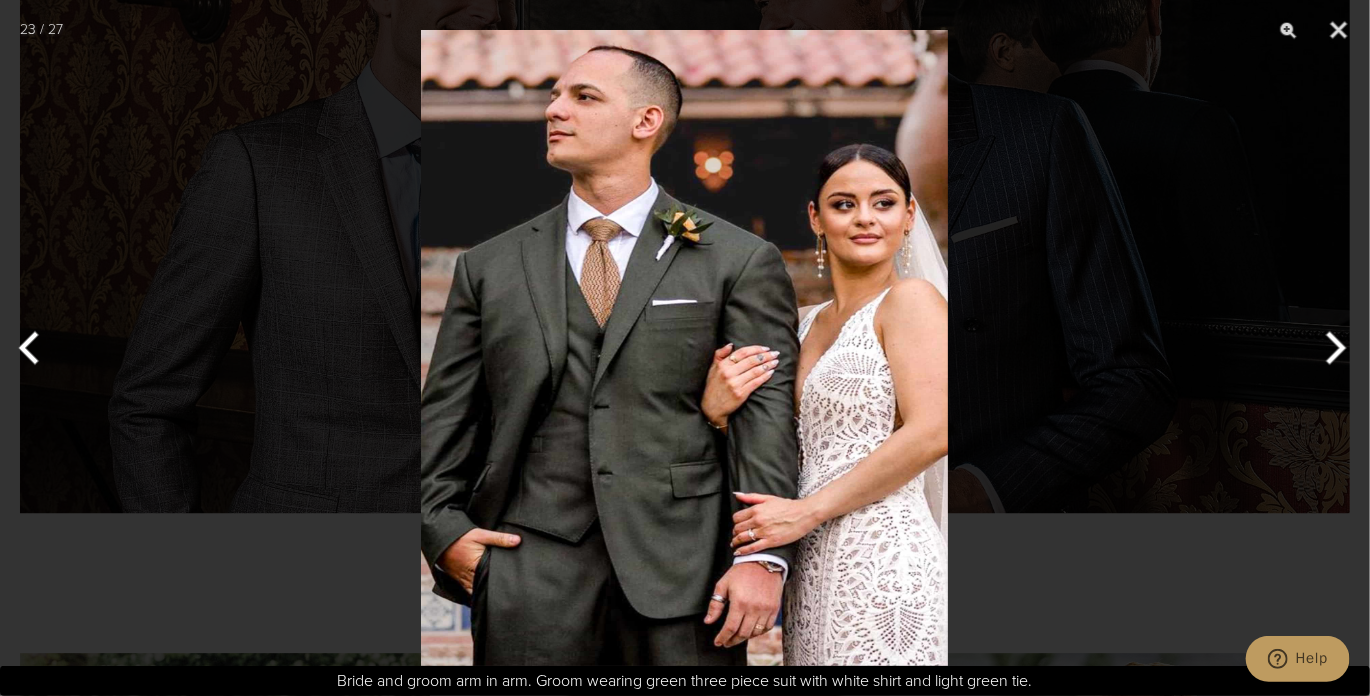 click at bounding box center (1332, 348) 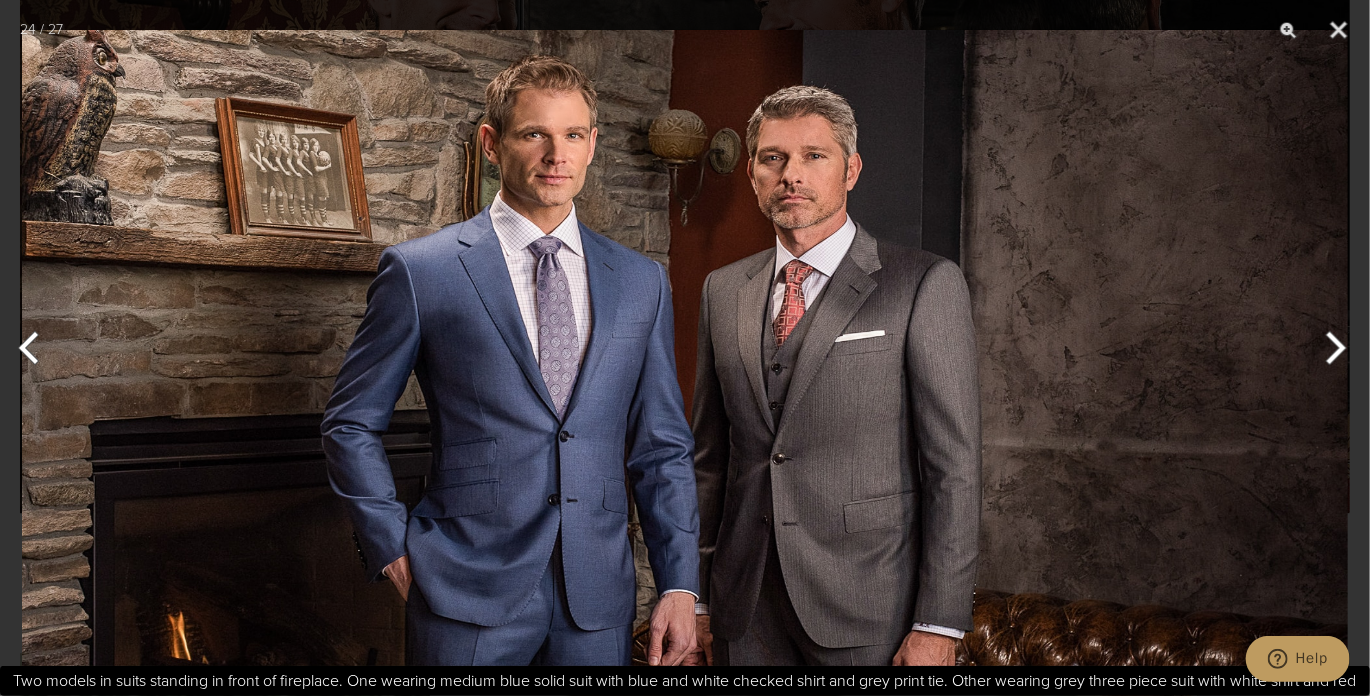 click at bounding box center [1332, 348] 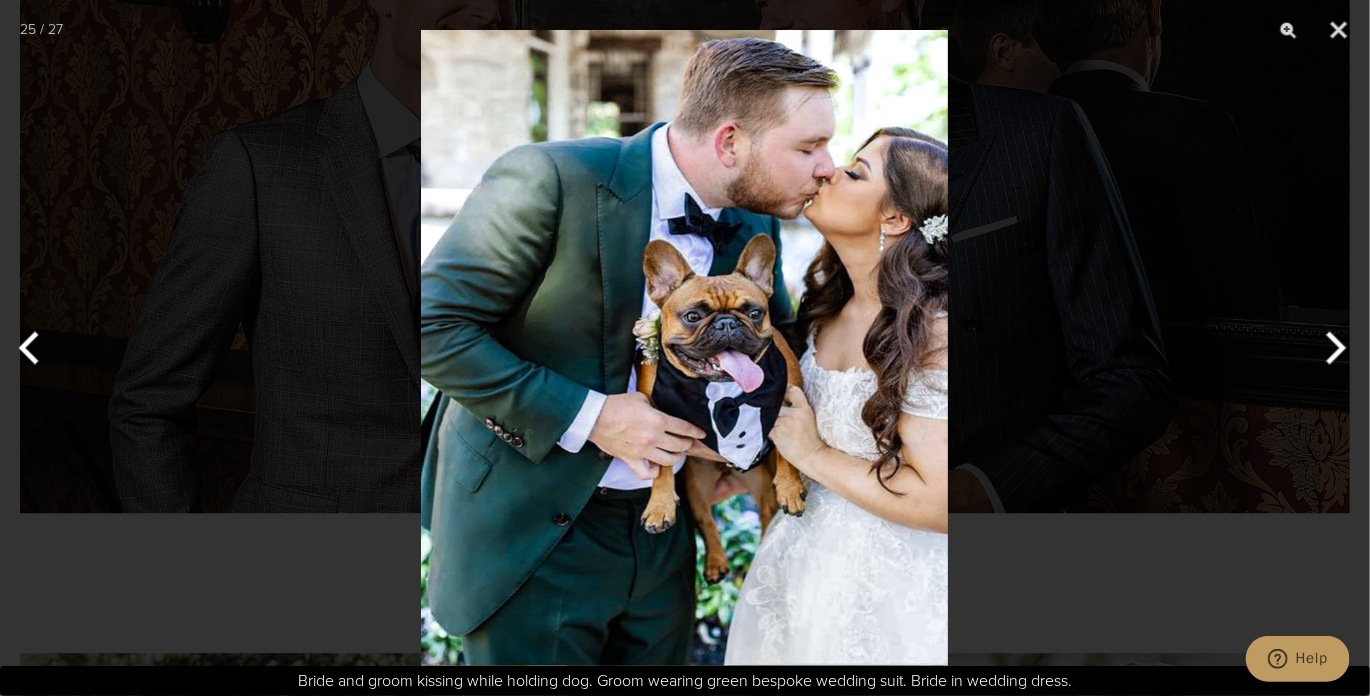 click at bounding box center [1332, 348] 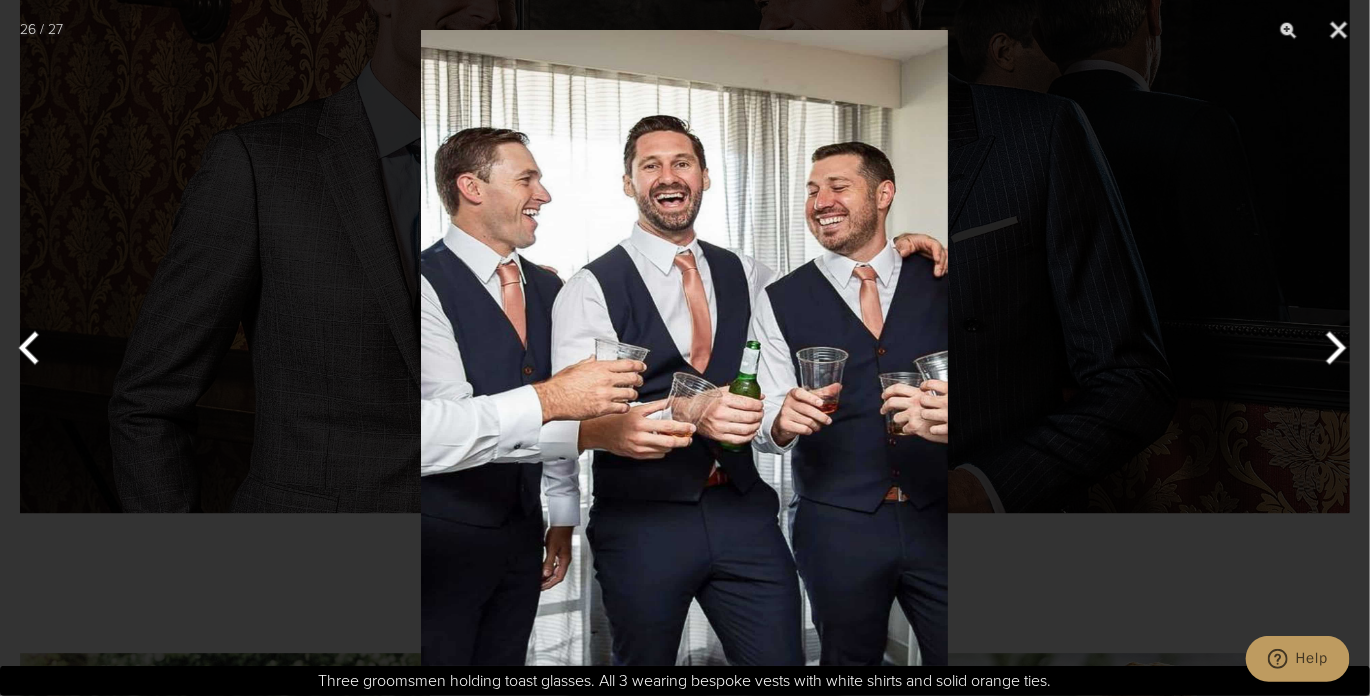 click at bounding box center (1332, 348) 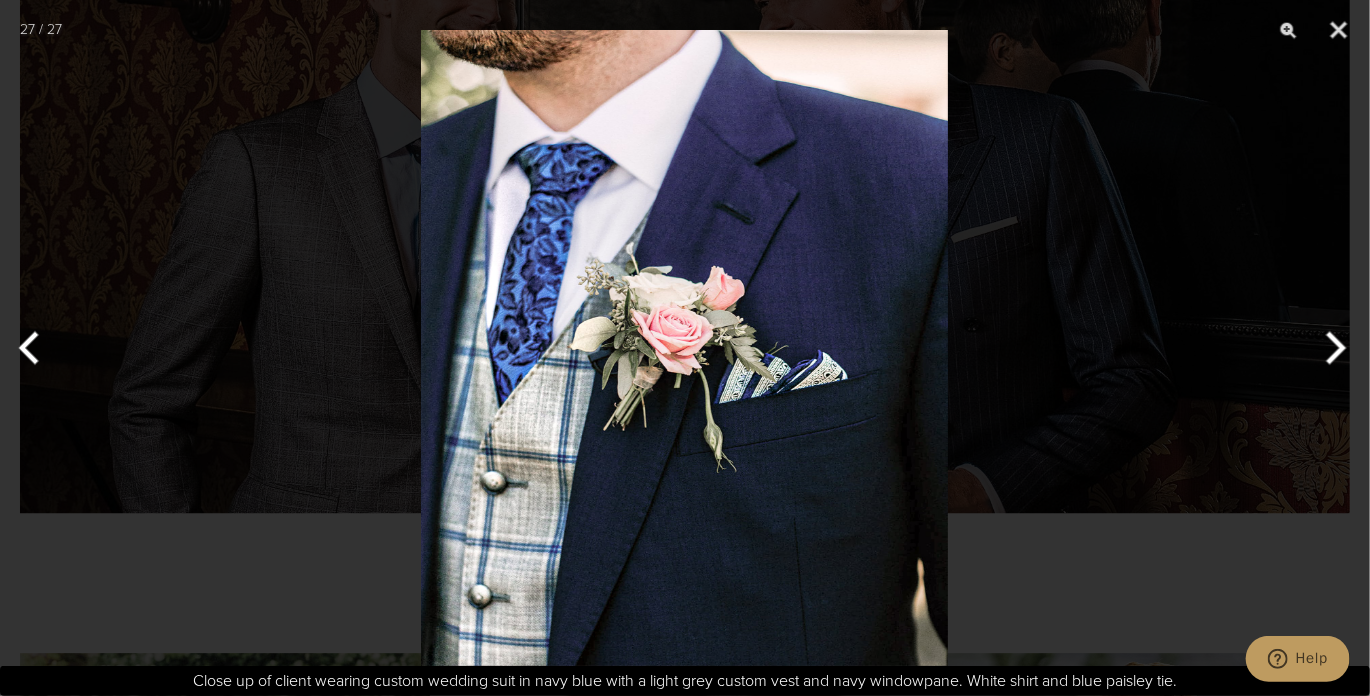 click at bounding box center (1332, 348) 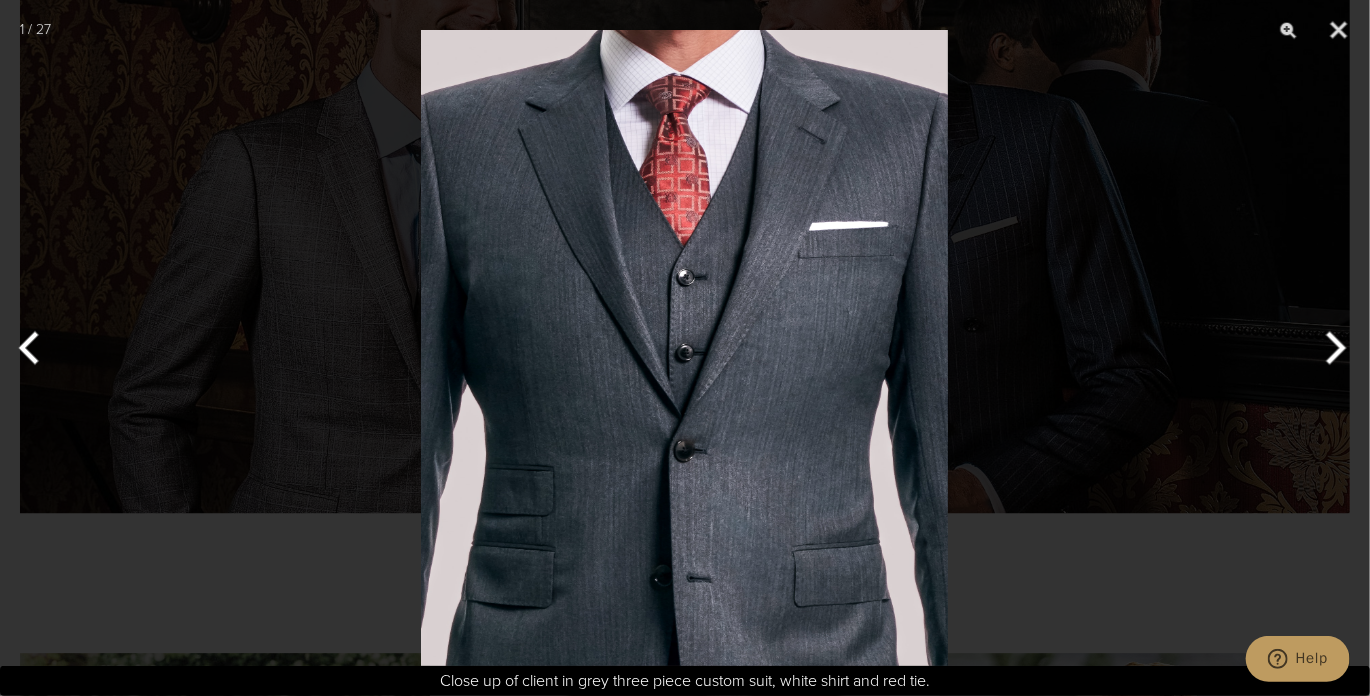 click at bounding box center (1332, 348) 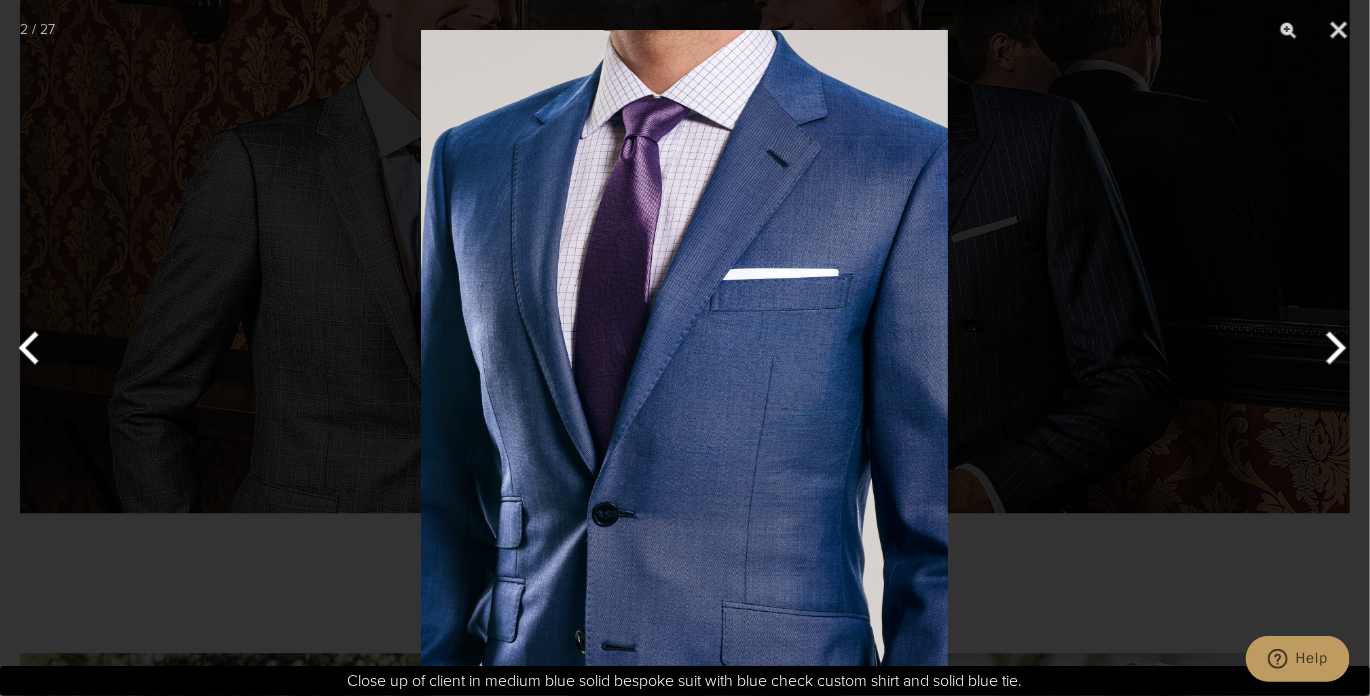 click at bounding box center [1332, 348] 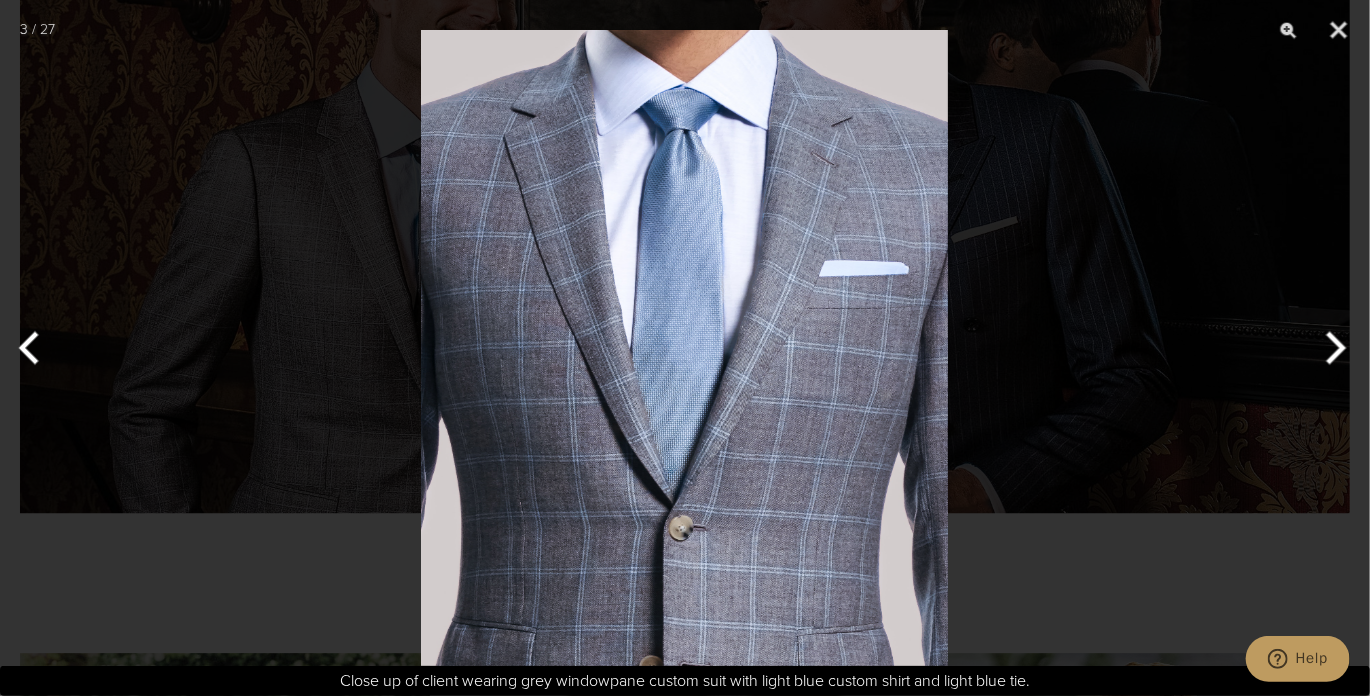 click at bounding box center (1332, 348) 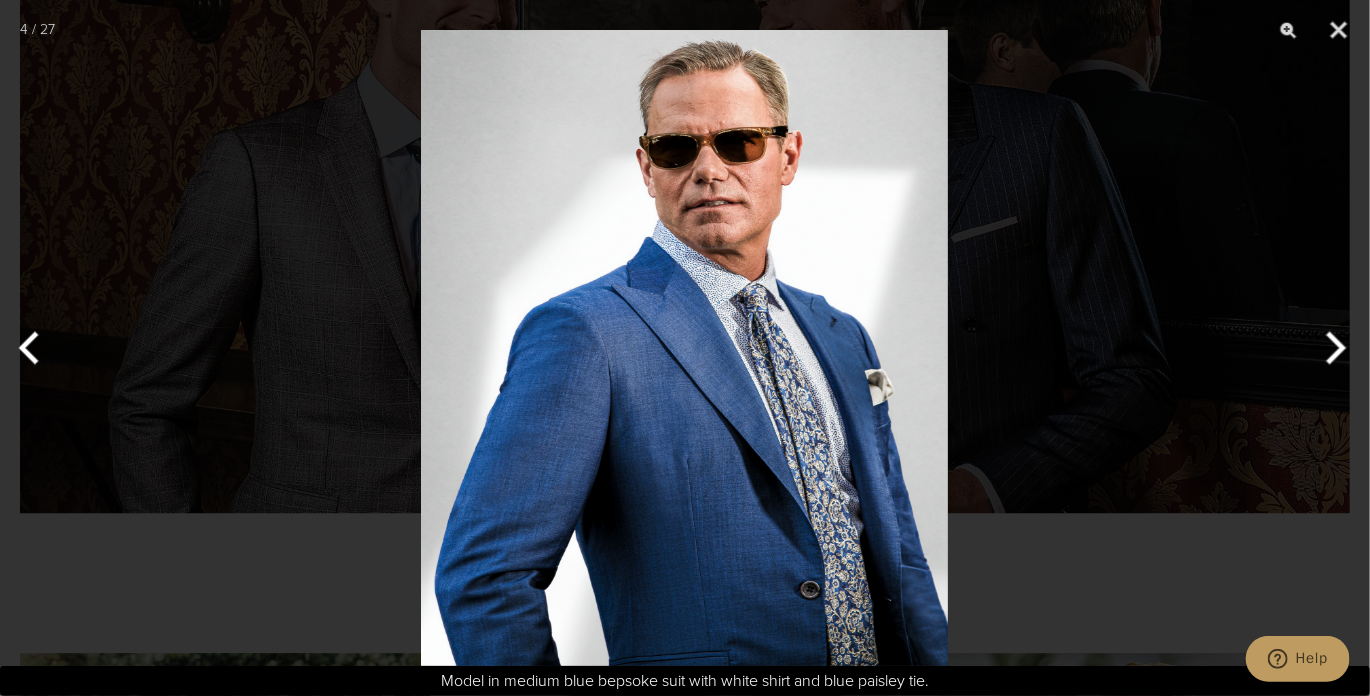 click at bounding box center [1332, 348] 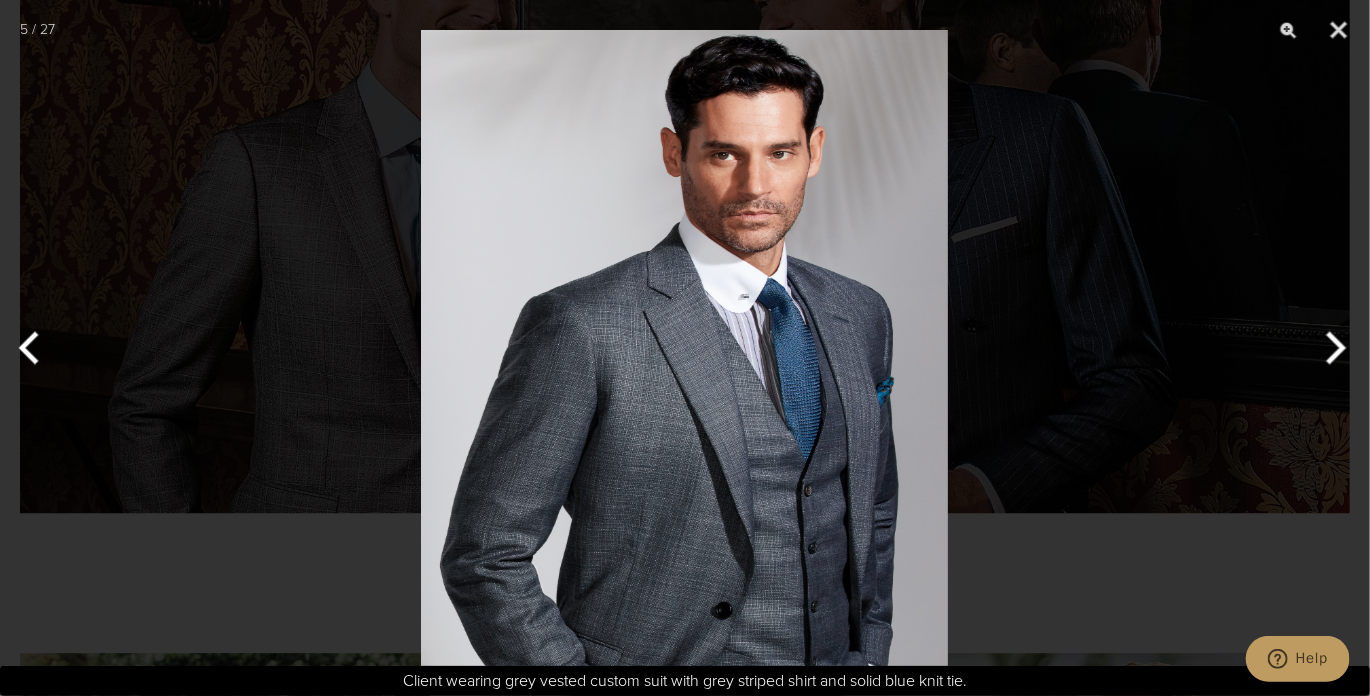 click at bounding box center (1332, 348) 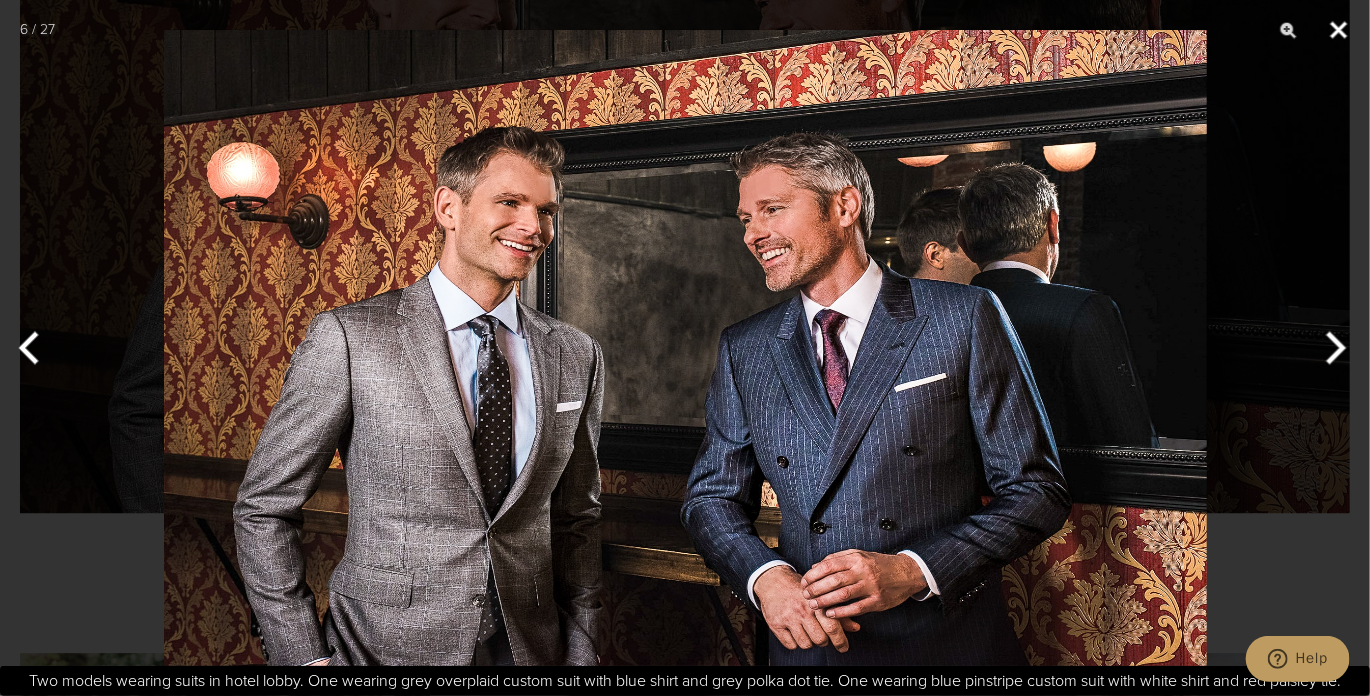 click at bounding box center [1339, 30] 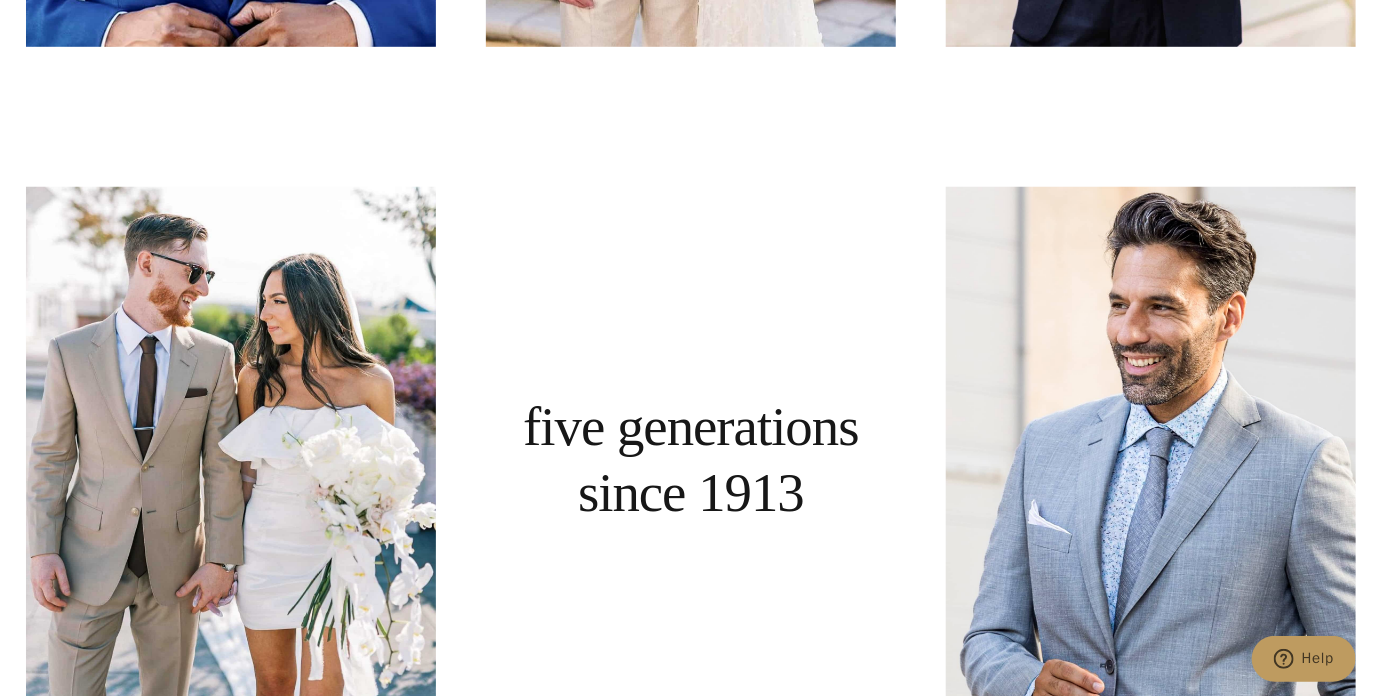 scroll, scrollTop: 3912, scrollLeft: 0, axis: vertical 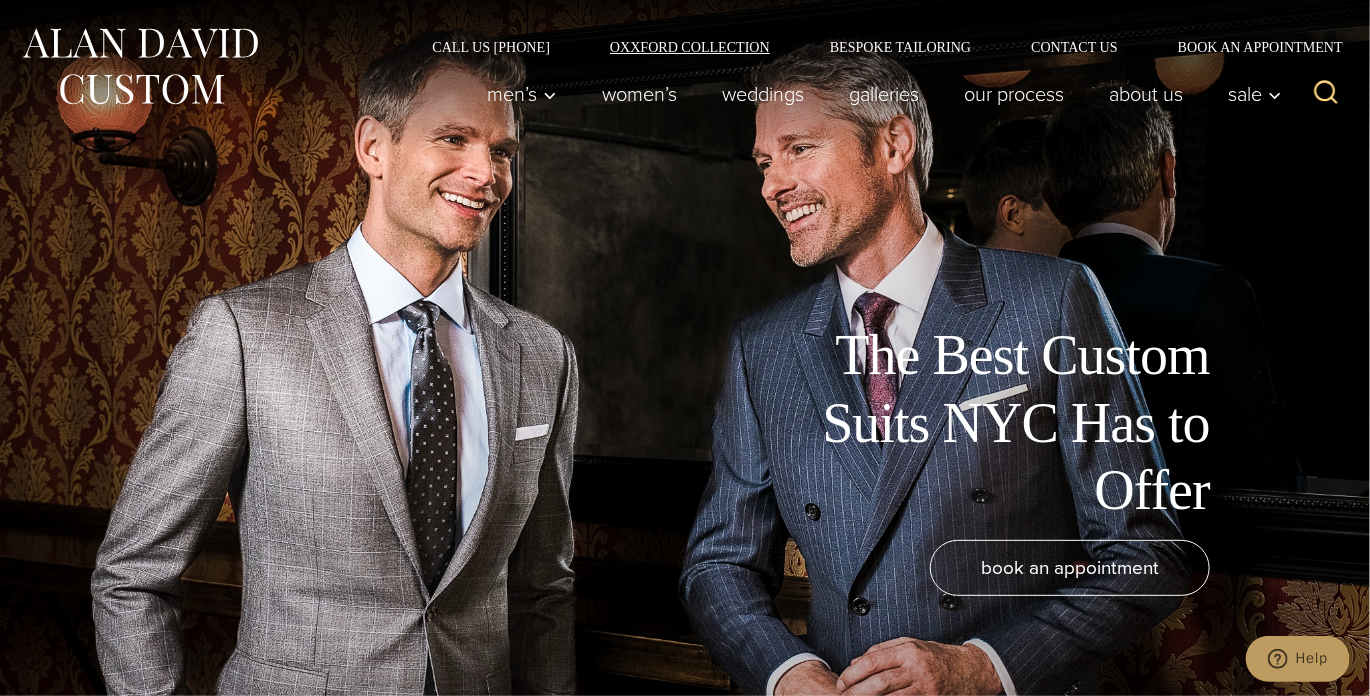 click on "Oxxford Collection" at bounding box center (690, 47) 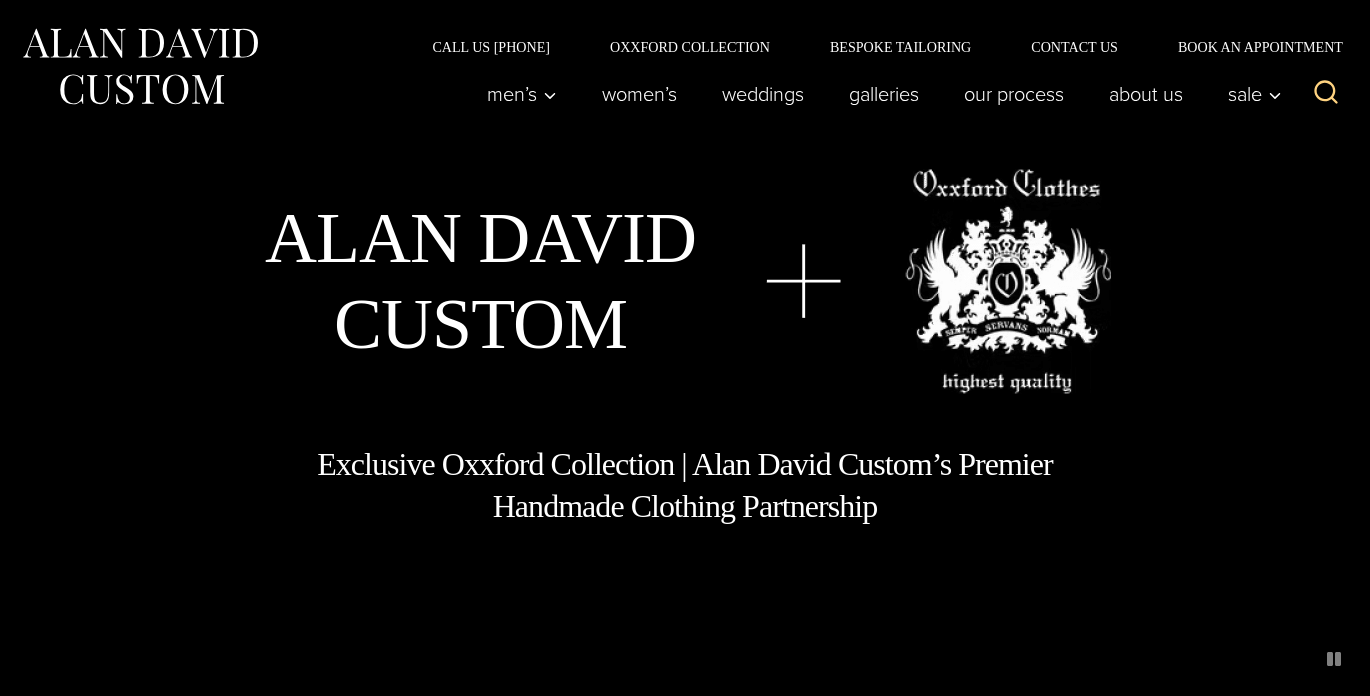 scroll, scrollTop: 0, scrollLeft: 0, axis: both 